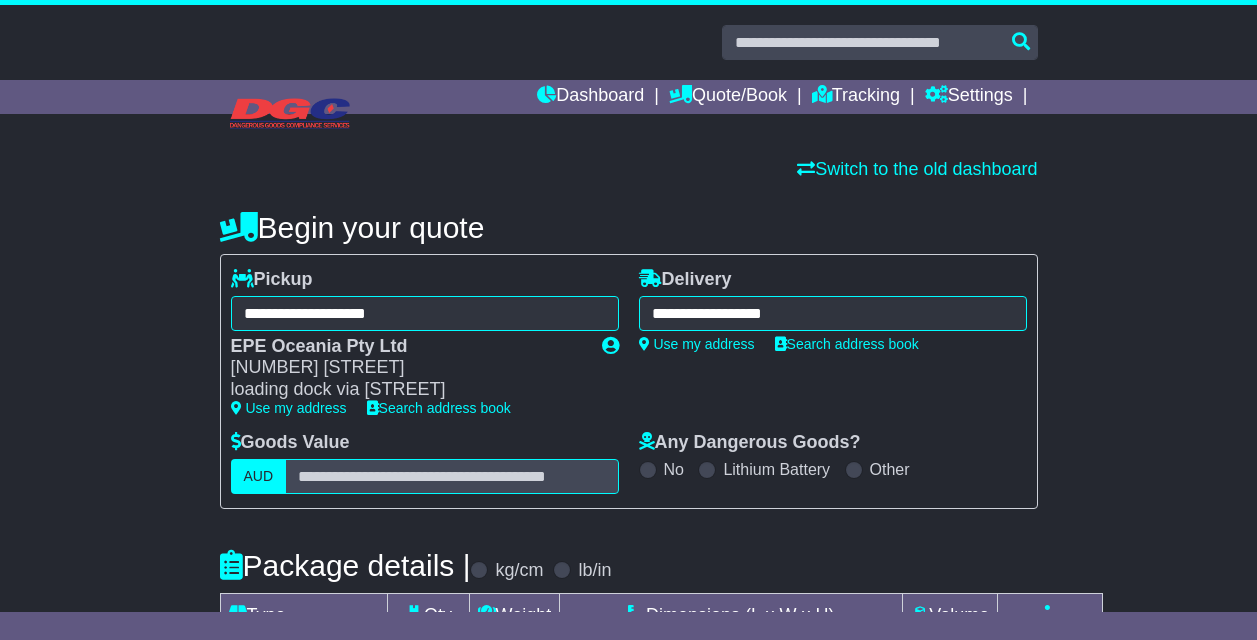 scroll, scrollTop: 0, scrollLeft: 0, axis: both 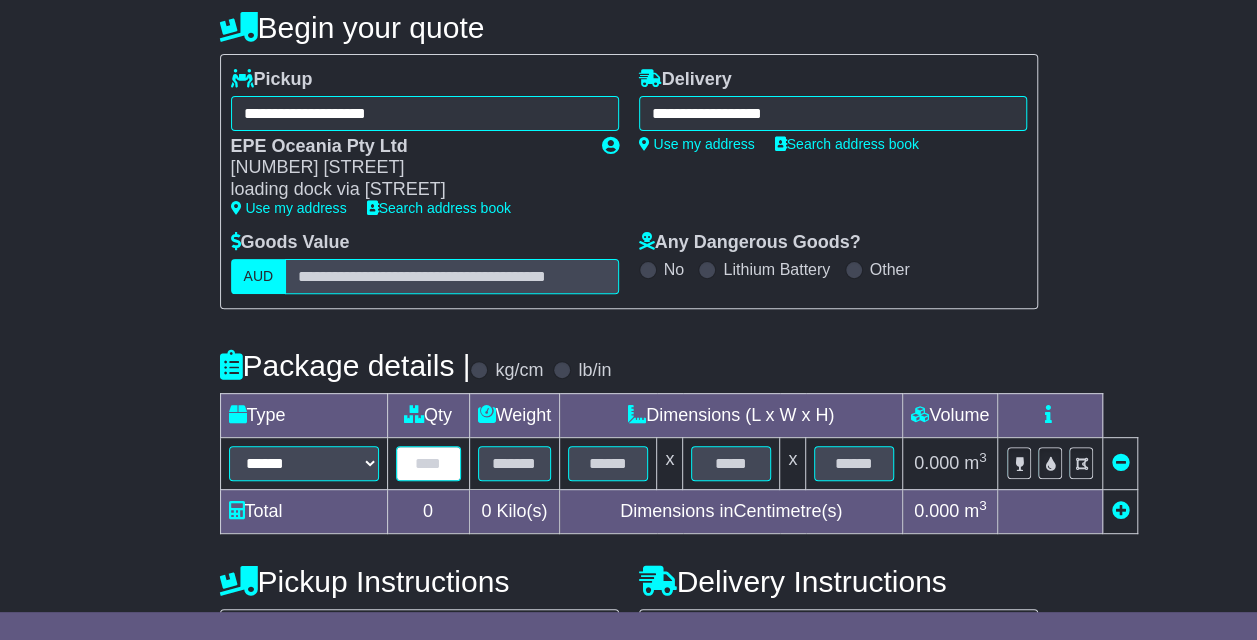 click at bounding box center [428, 463] 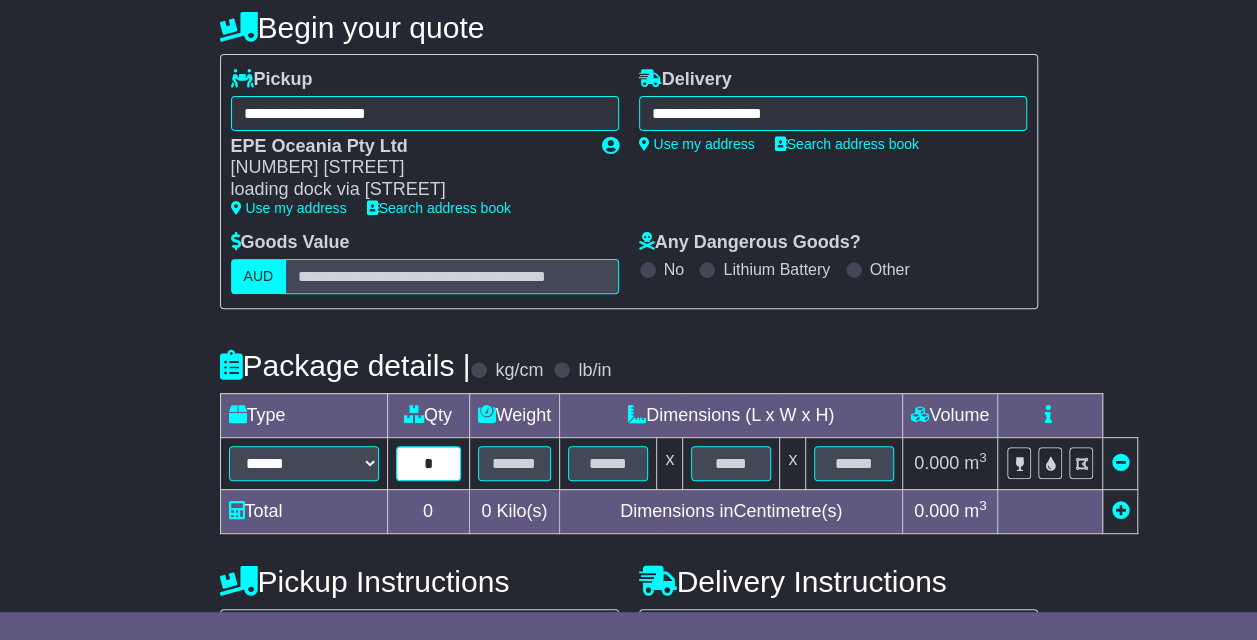 type on "*" 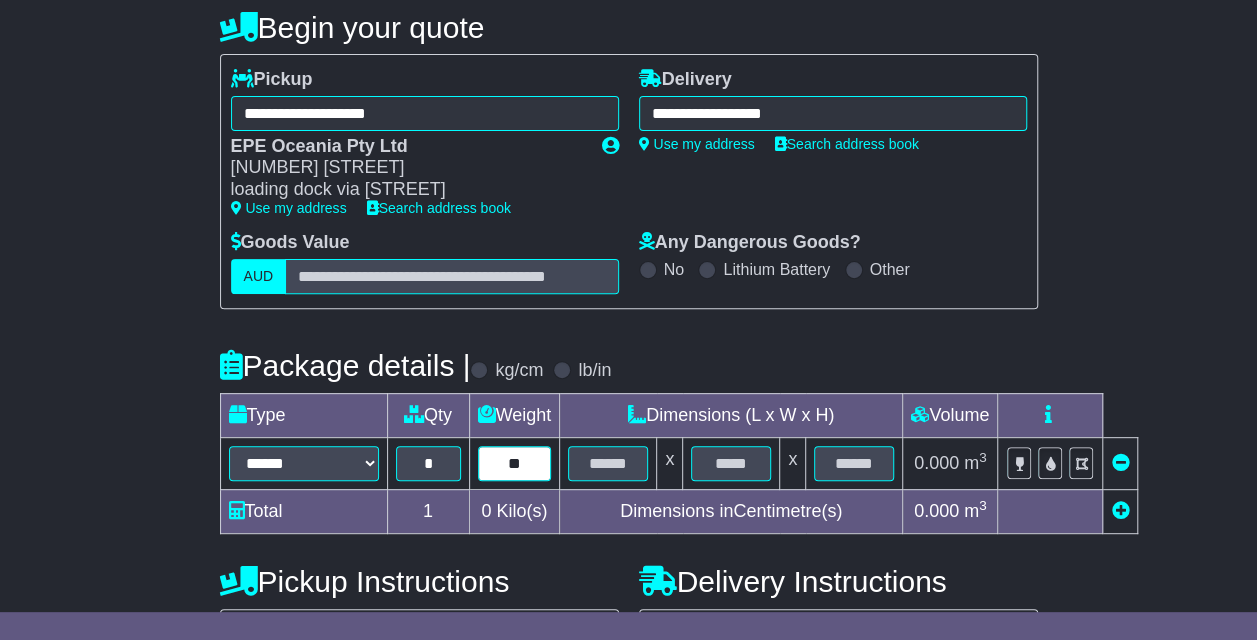 type on "**" 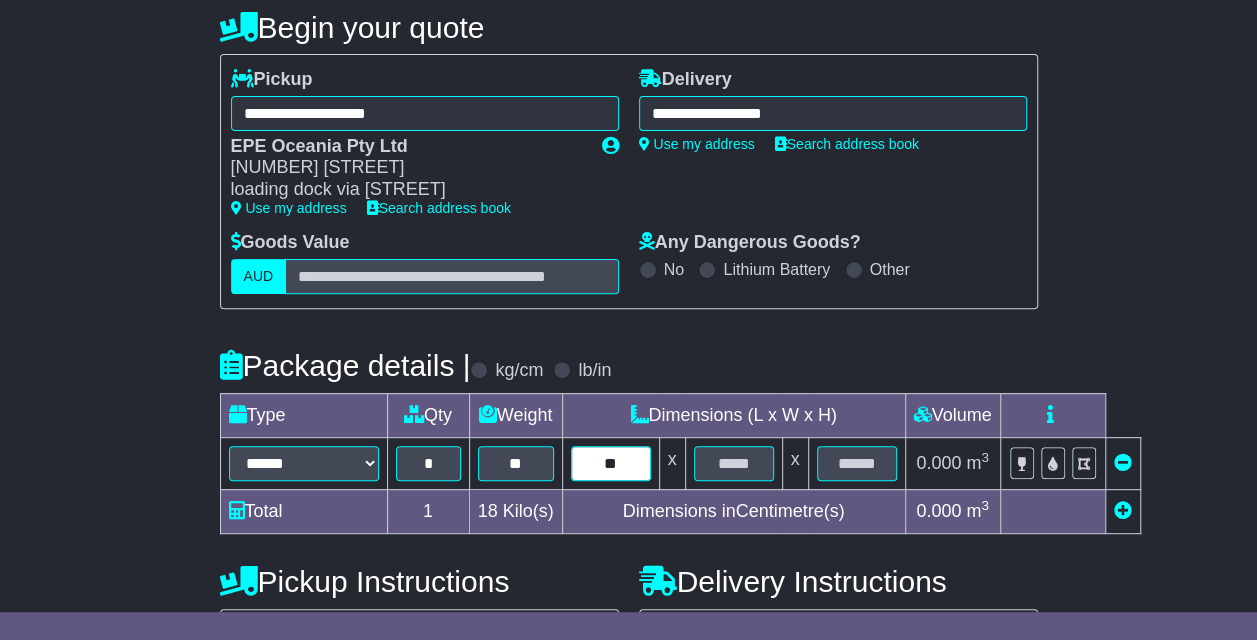 type on "**" 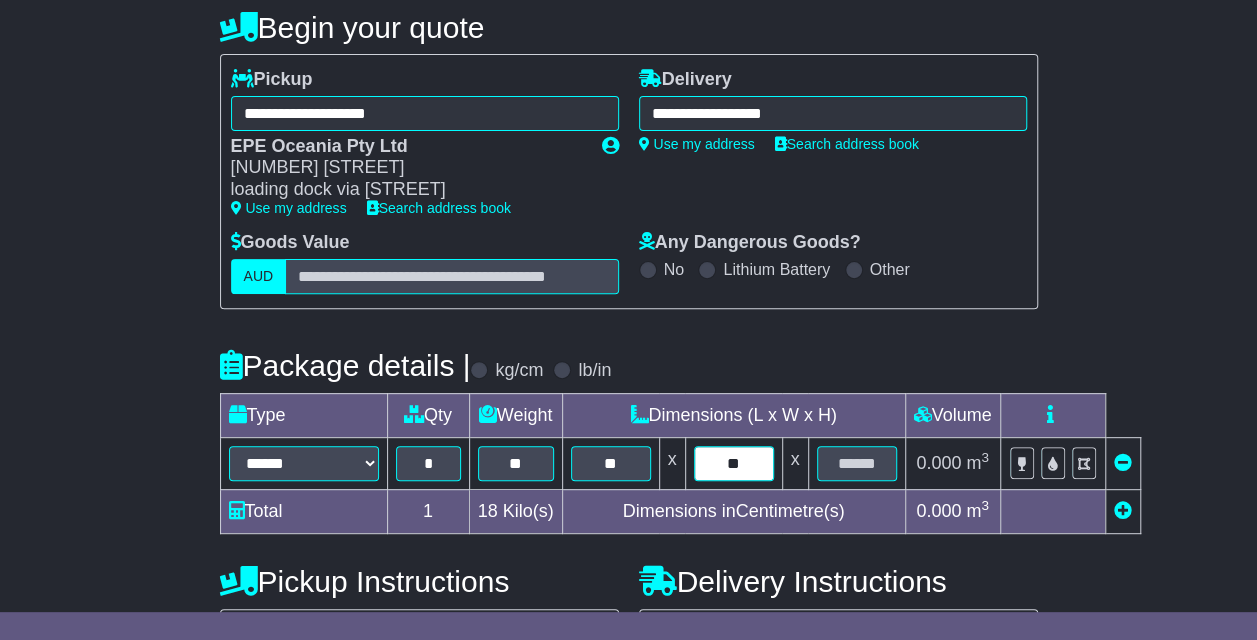 type on "**" 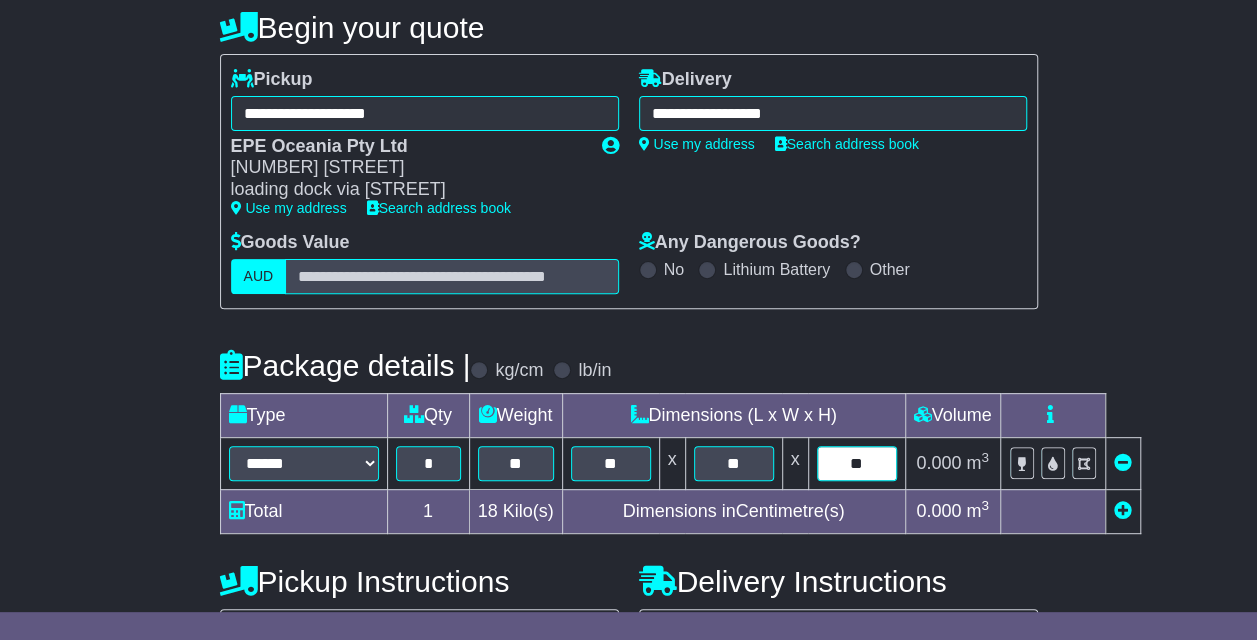 type on "**" 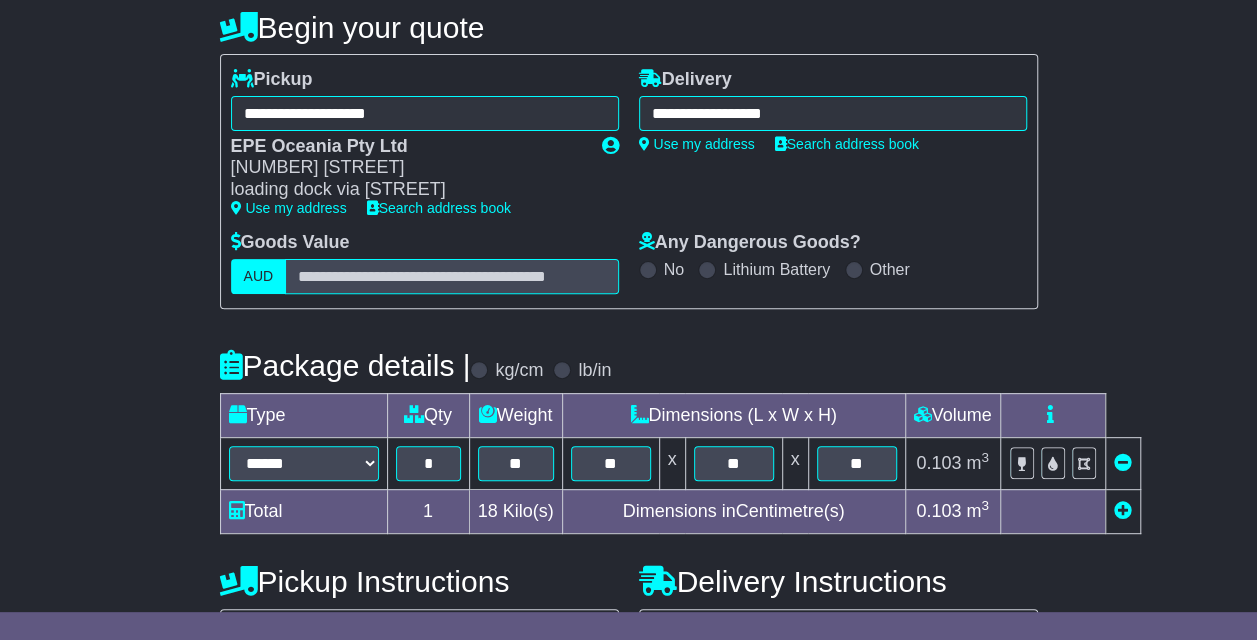 click on "**********" at bounding box center [628, 436] 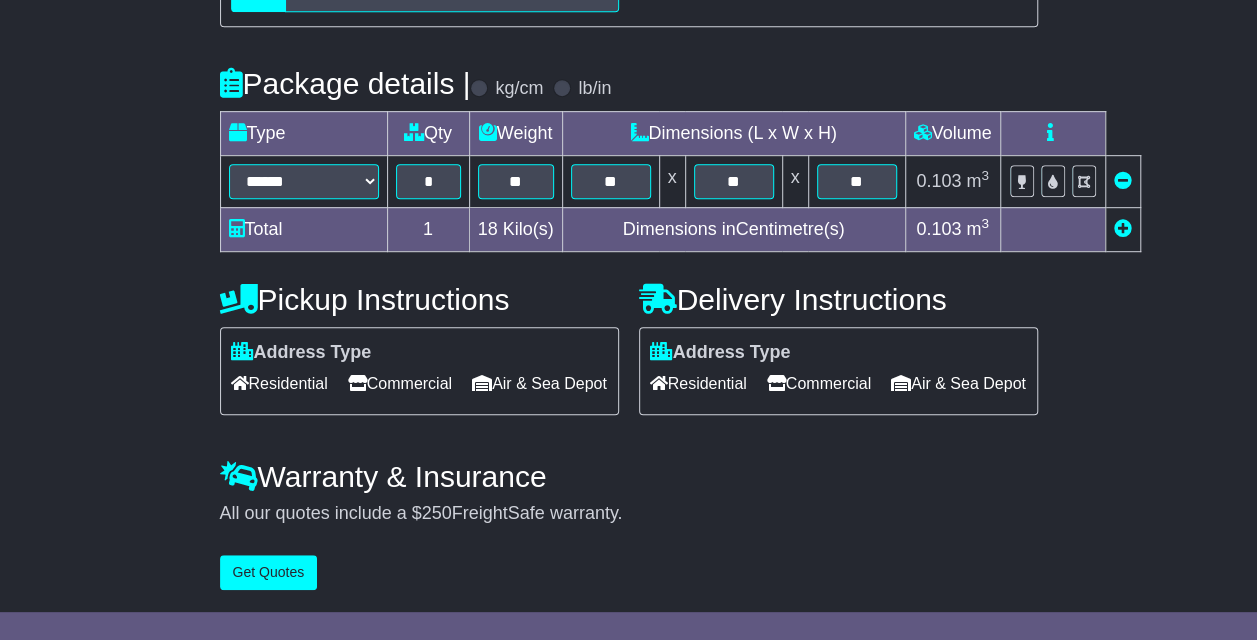 scroll, scrollTop: 509, scrollLeft: 0, axis: vertical 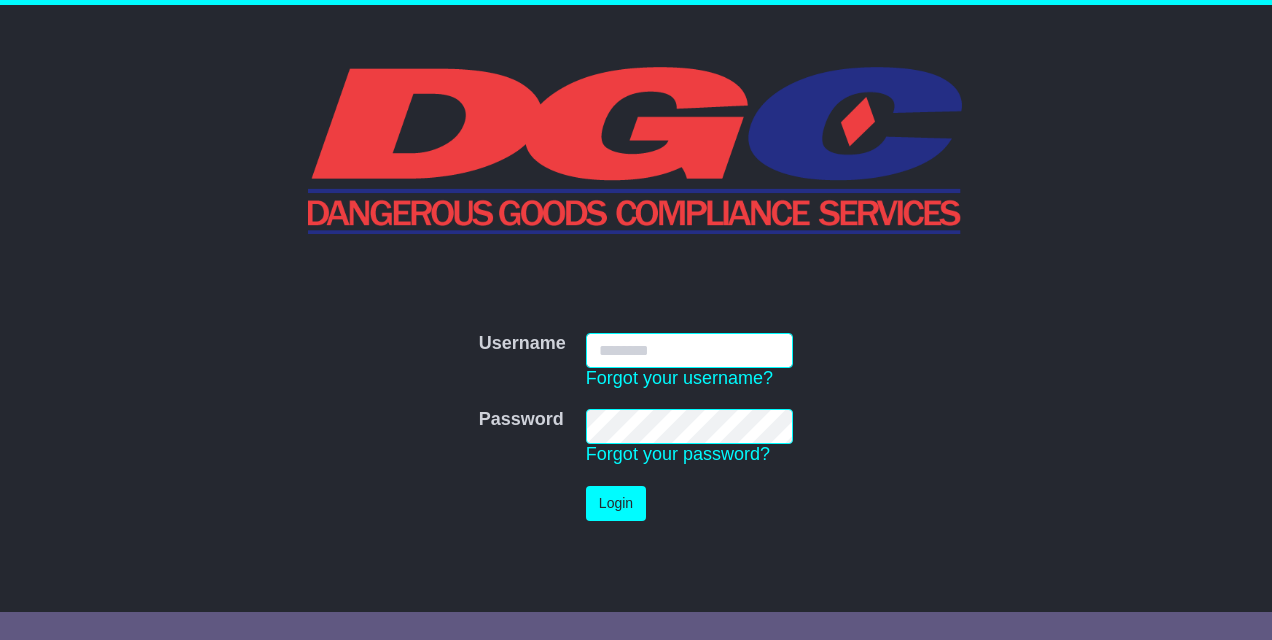 type on "**********" 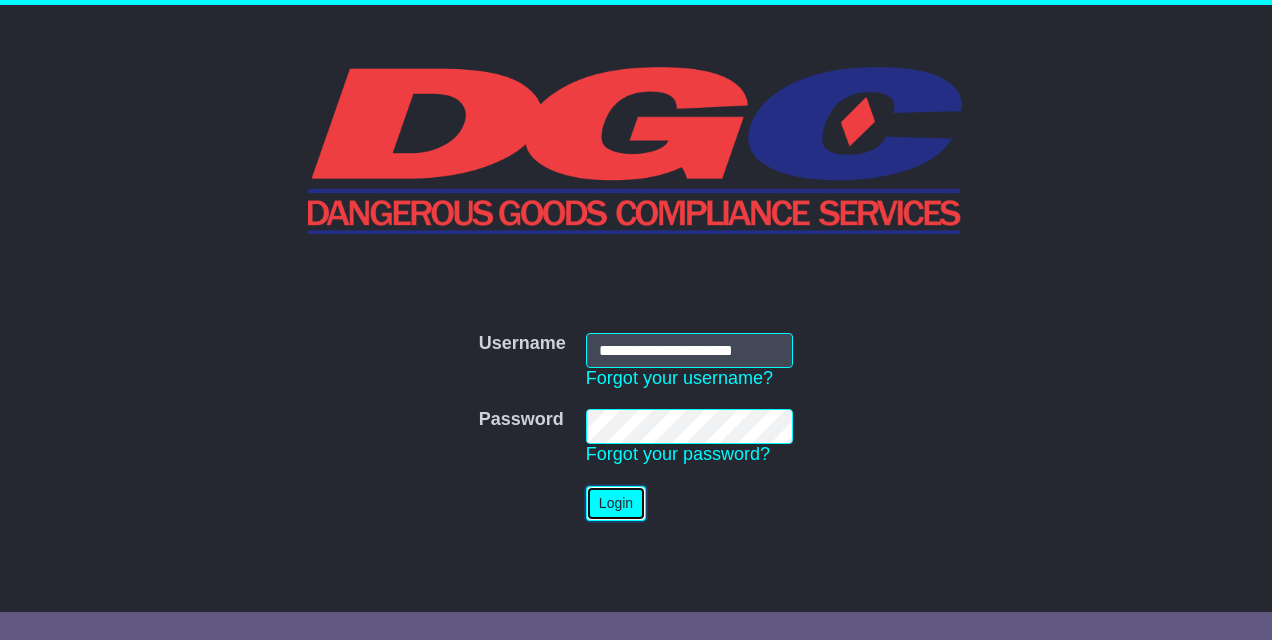 click on "Login" at bounding box center (616, 503) 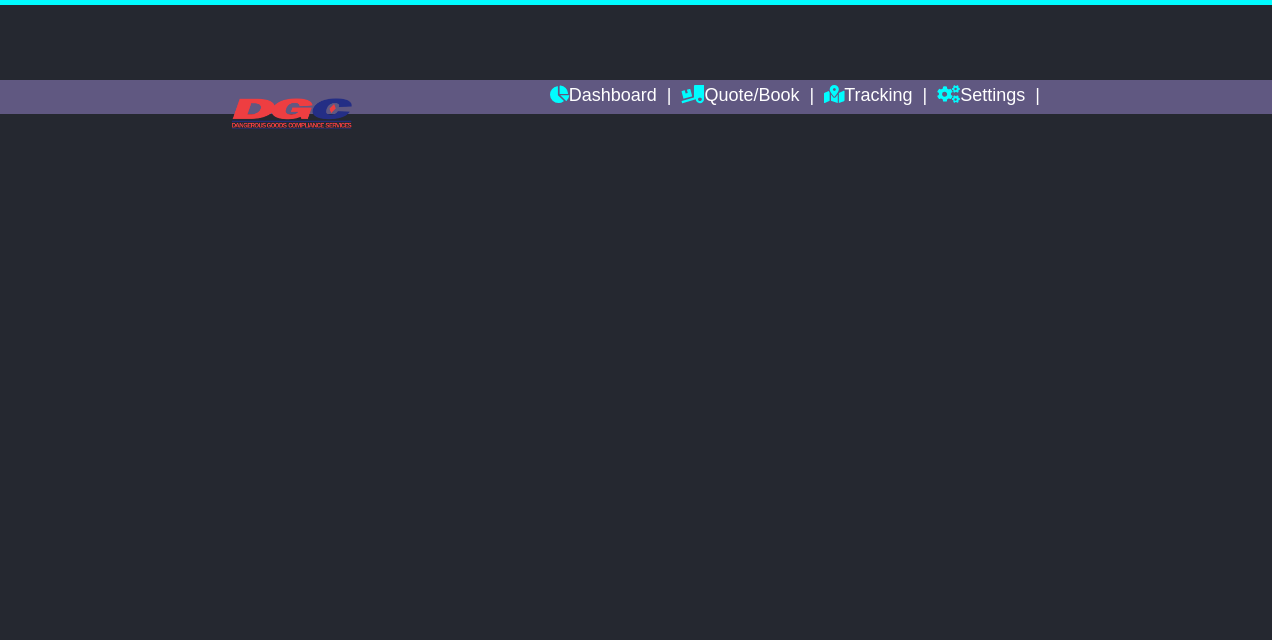 scroll, scrollTop: 0, scrollLeft: 0, axis: both 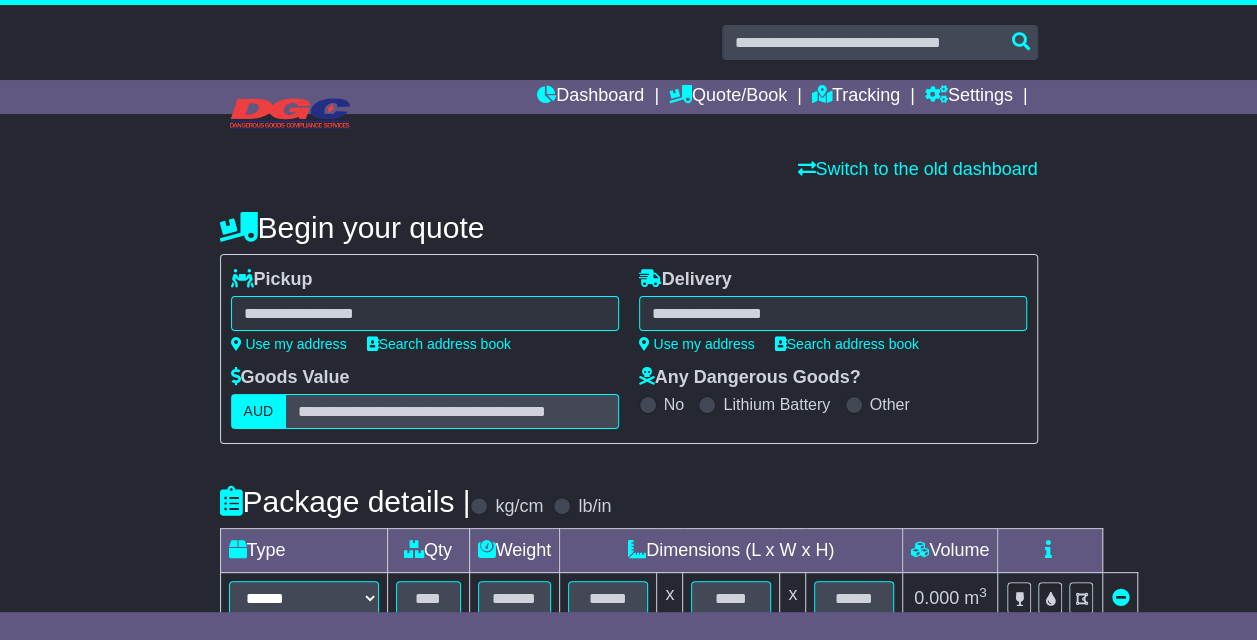 select 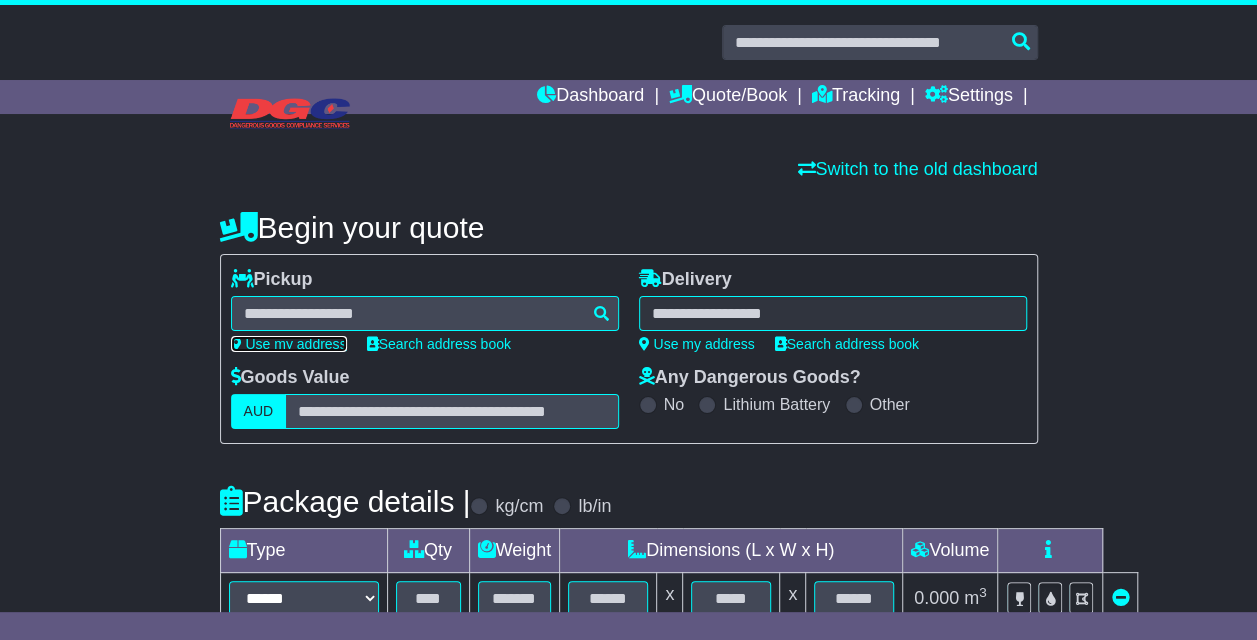 click on "Use my address" at bounding box center (289, 344) 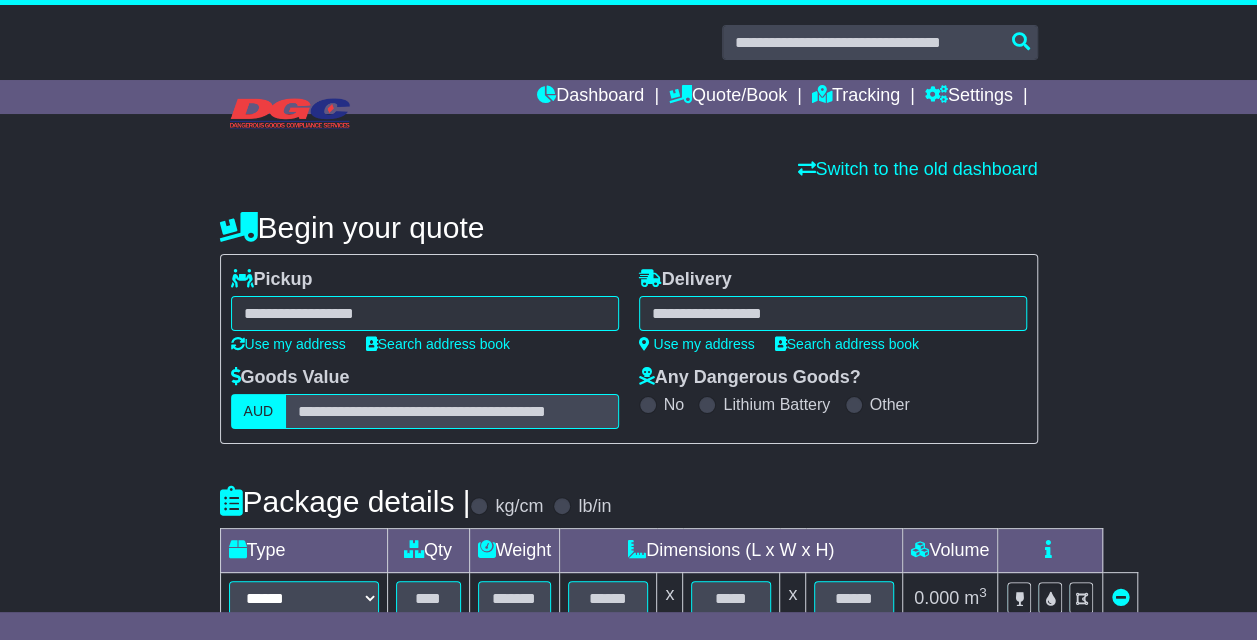 click at bounding box center [833, 313] 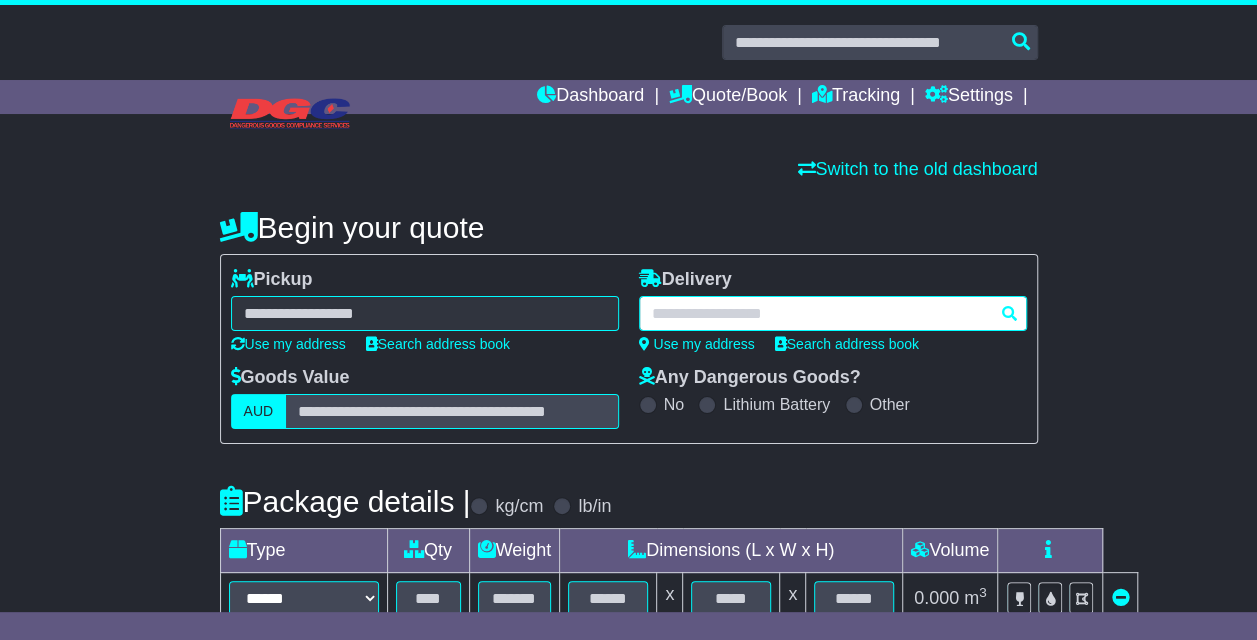 type on "**********" 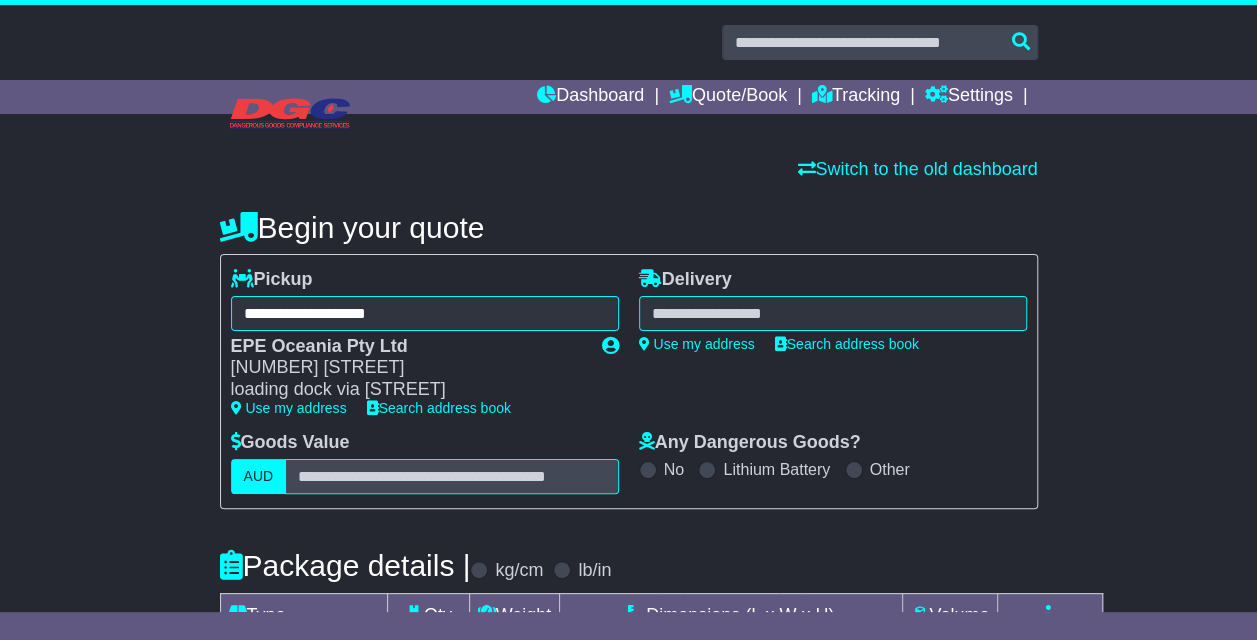click at bounding box center [833, 313] 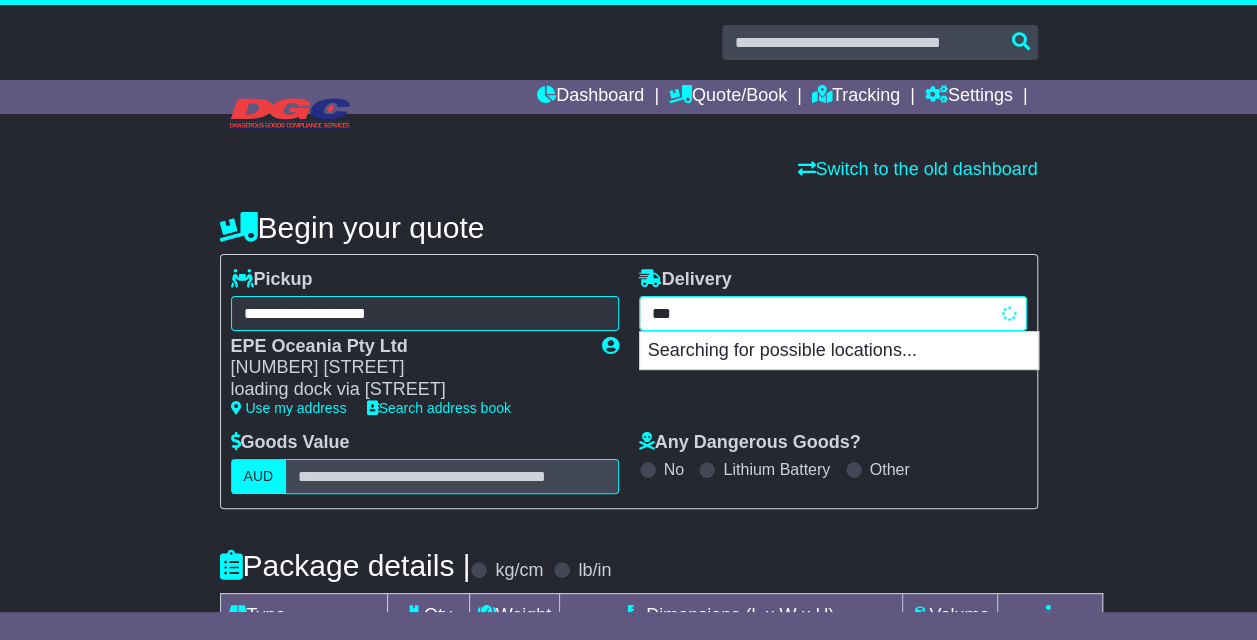 type on "****" 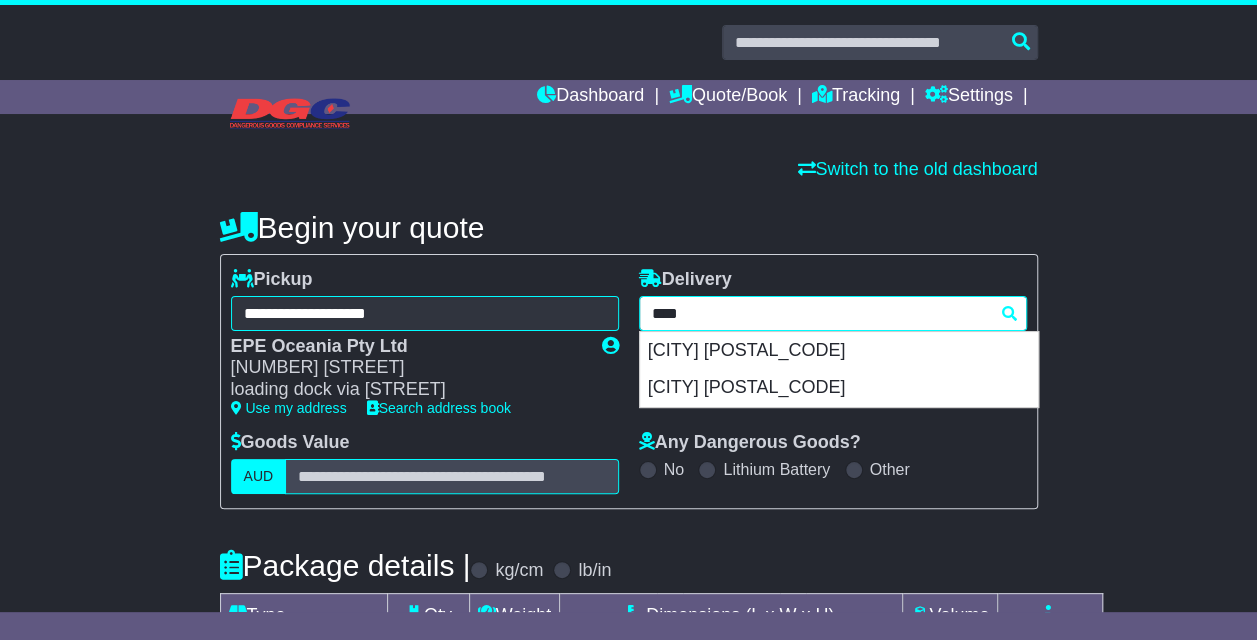 drag, startPoint x: 796, startPoint y: 386, endPoint x: 776, endPoint y: 351, distance: 40.311287 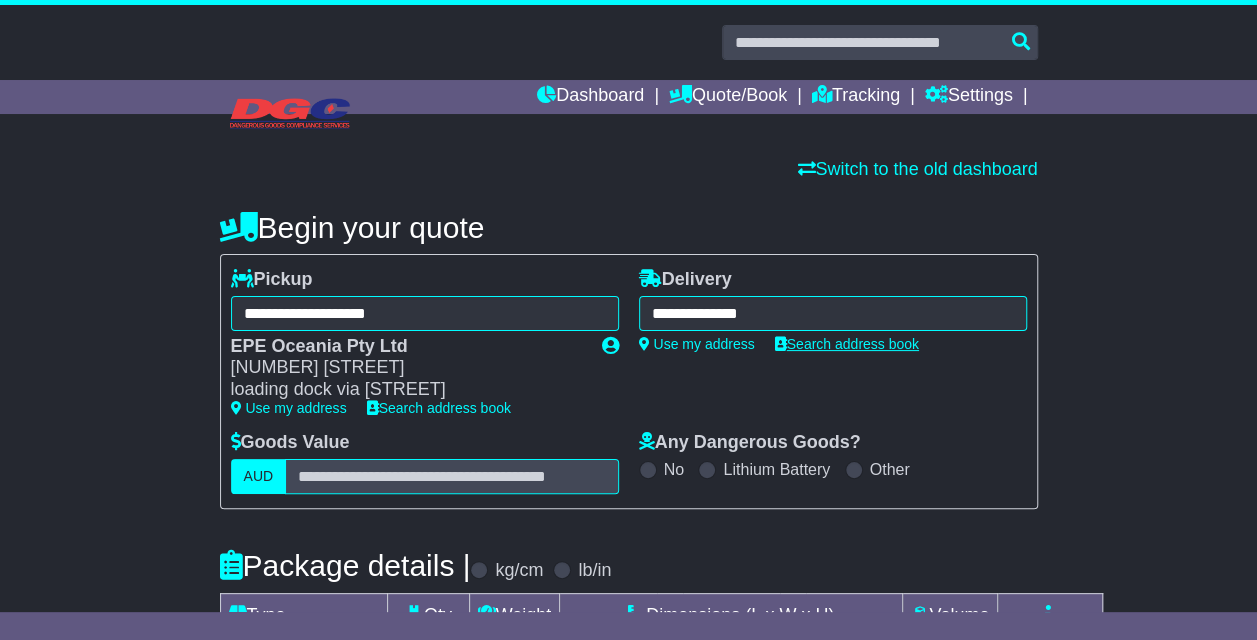 type on "**********" 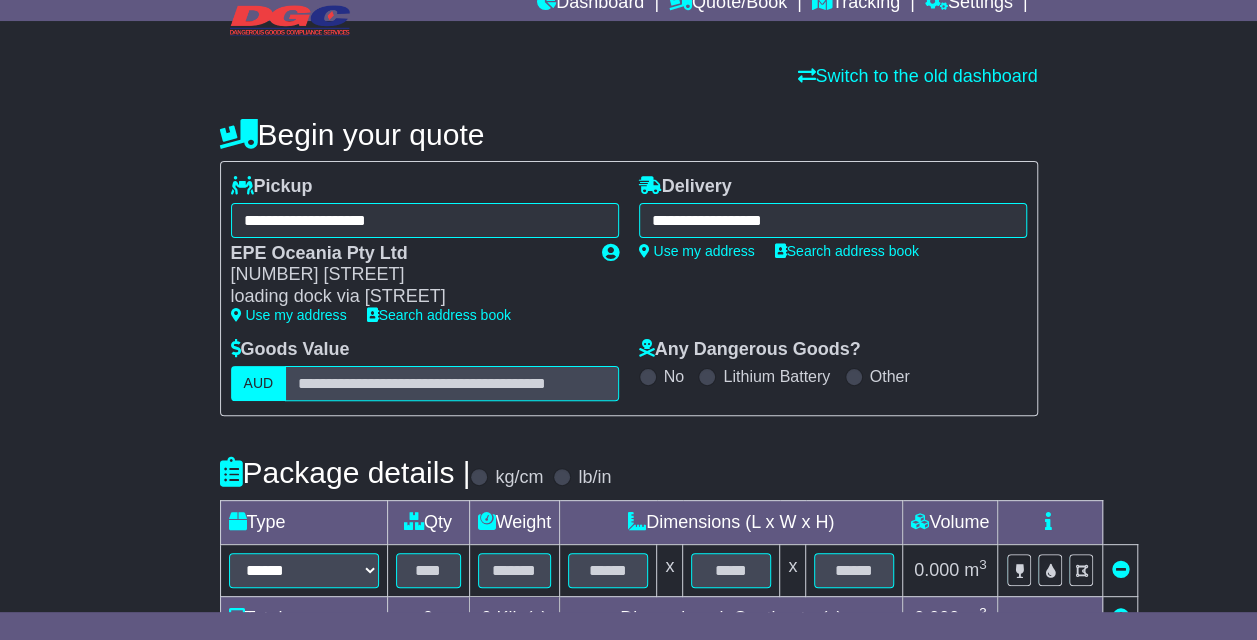 scroll, scrollTop: 200, scrollLeft: 0, axis: vertical 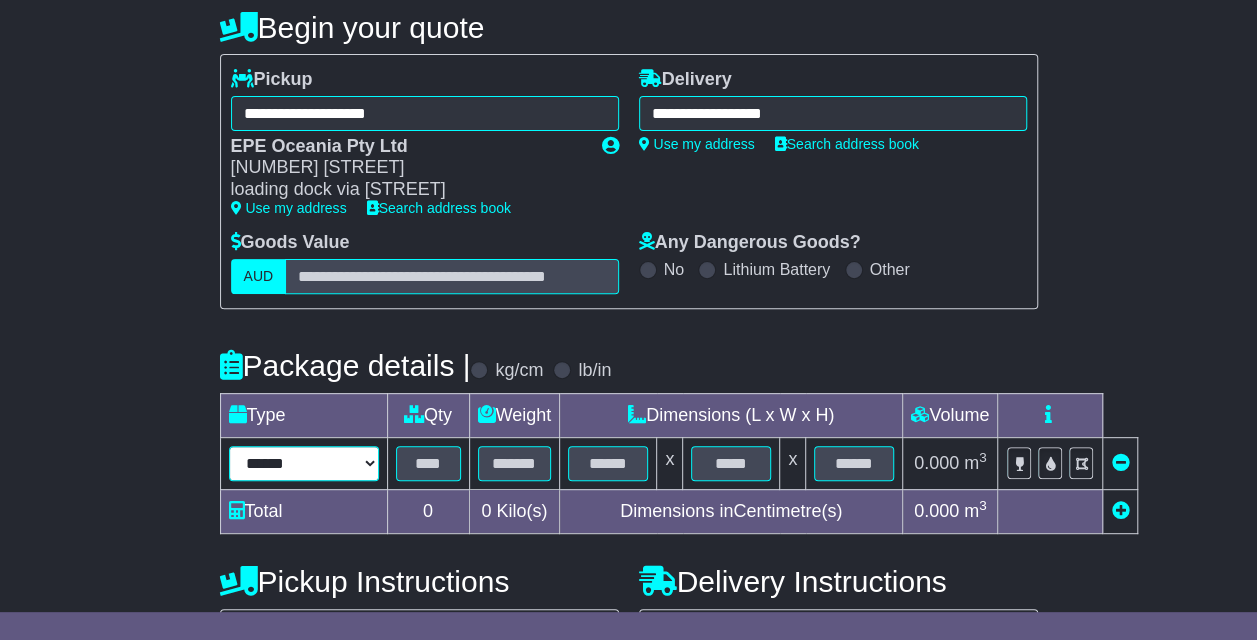 click on "****** ****** *** ******** ***** **** **** ****** *** *******" at bounding box center [304, 463] 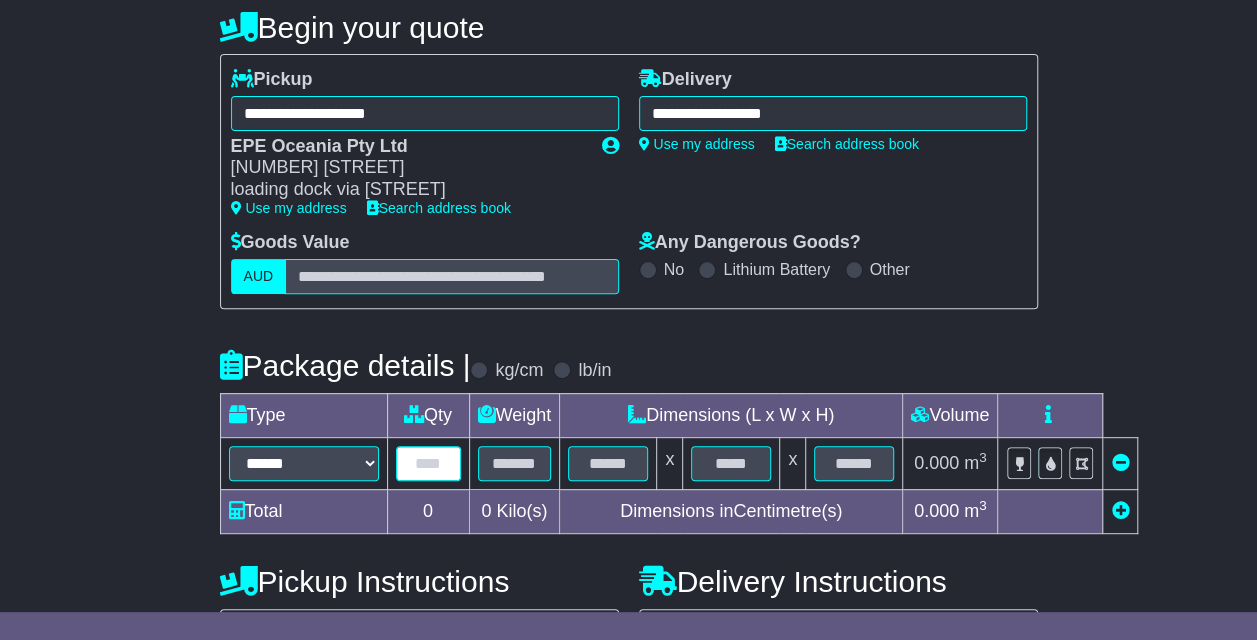 click at bounding box center (428, 463) 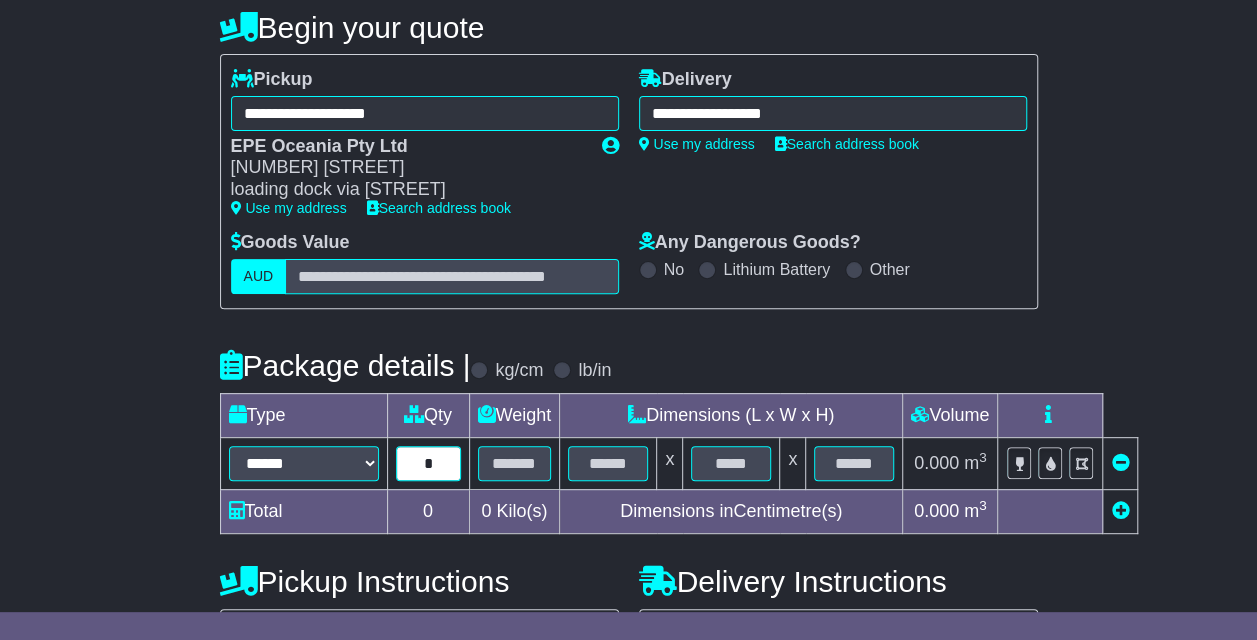 type on "*" 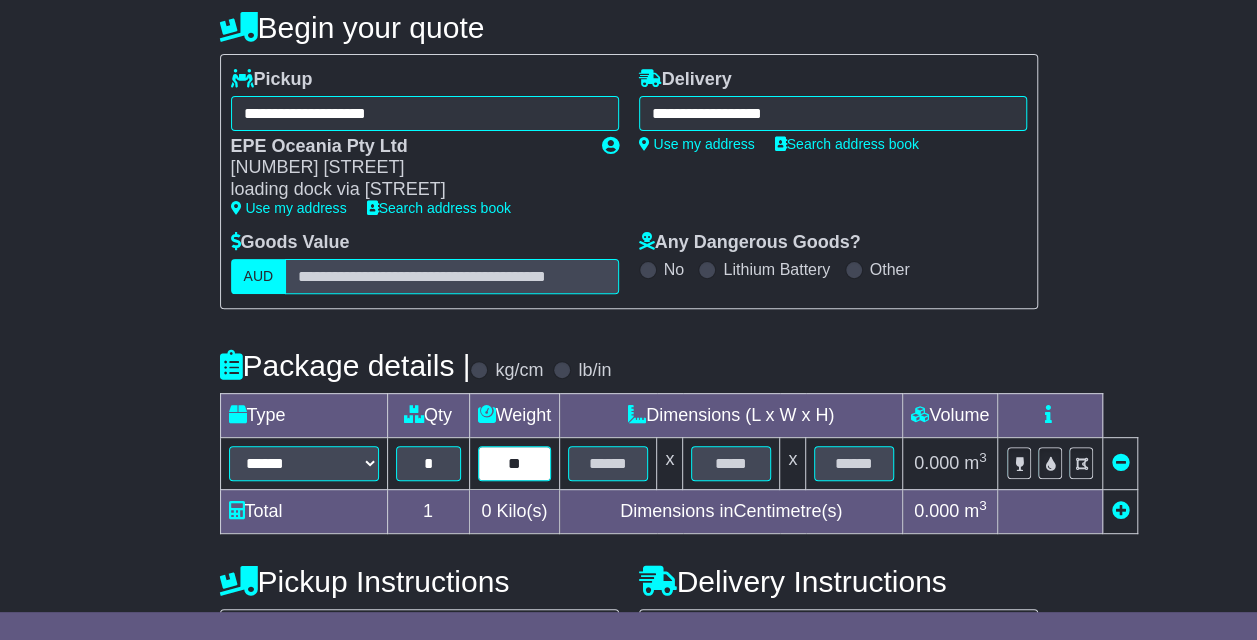 type on "**" 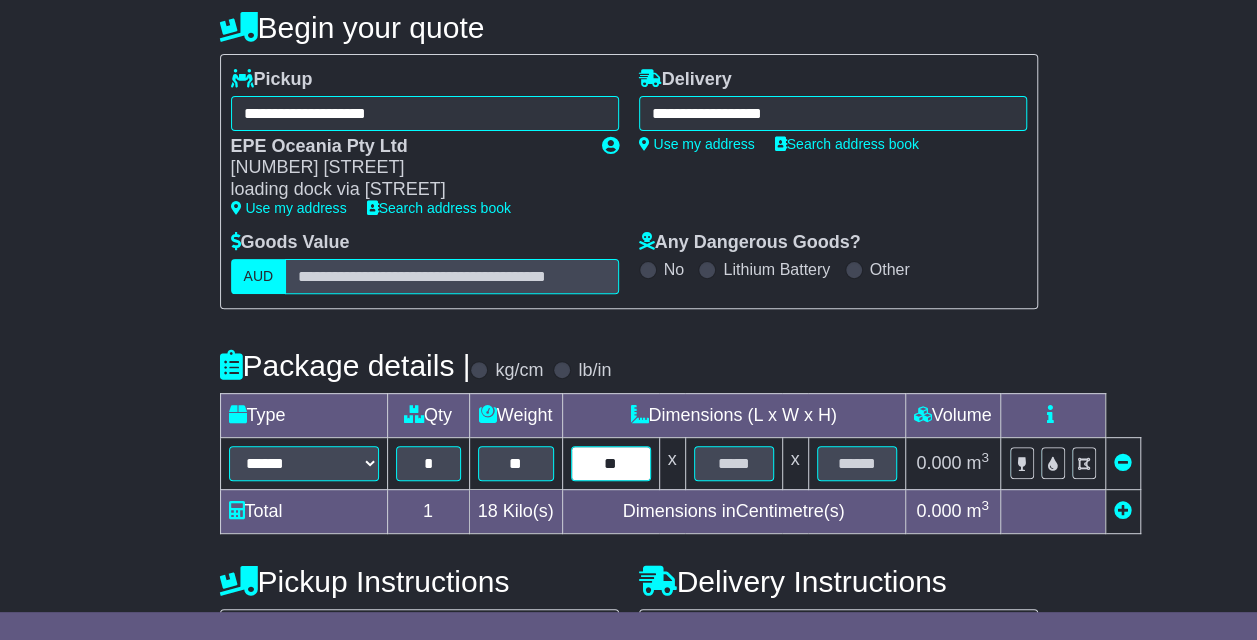type on "**" 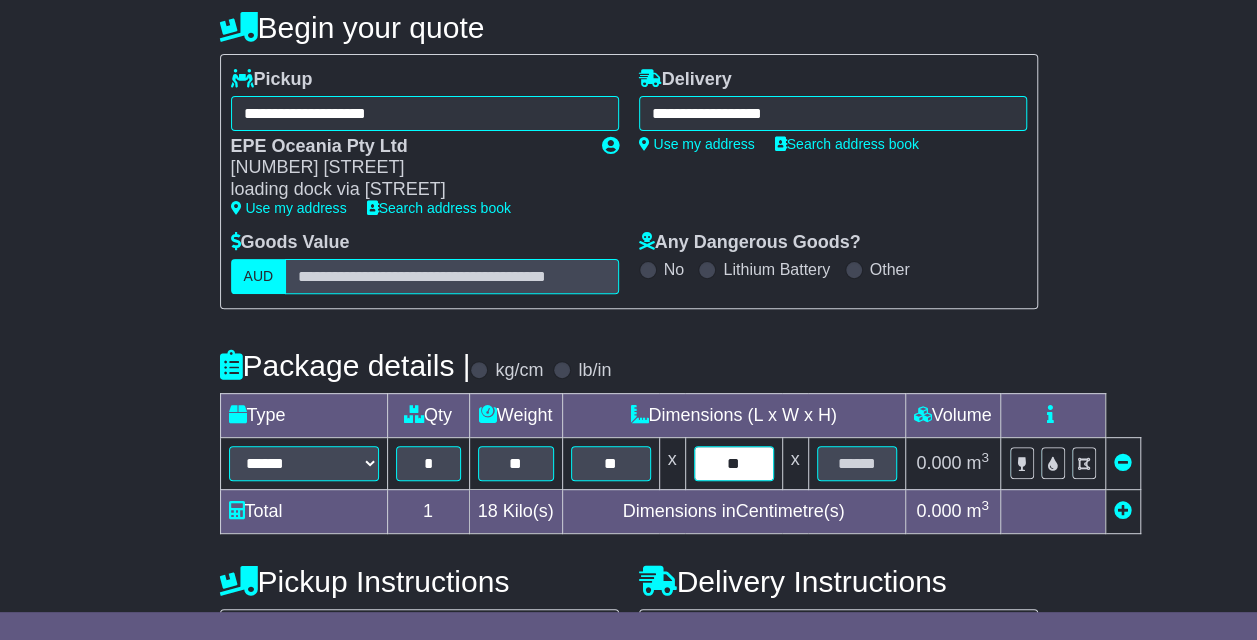 type on "**" 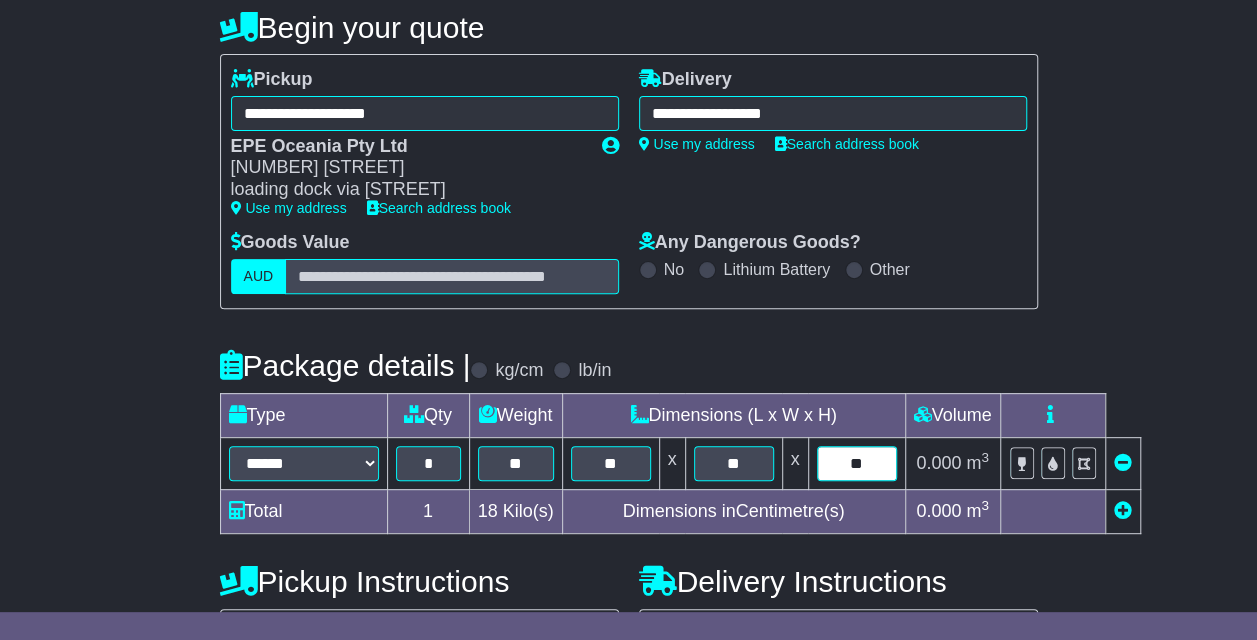 type on "**" 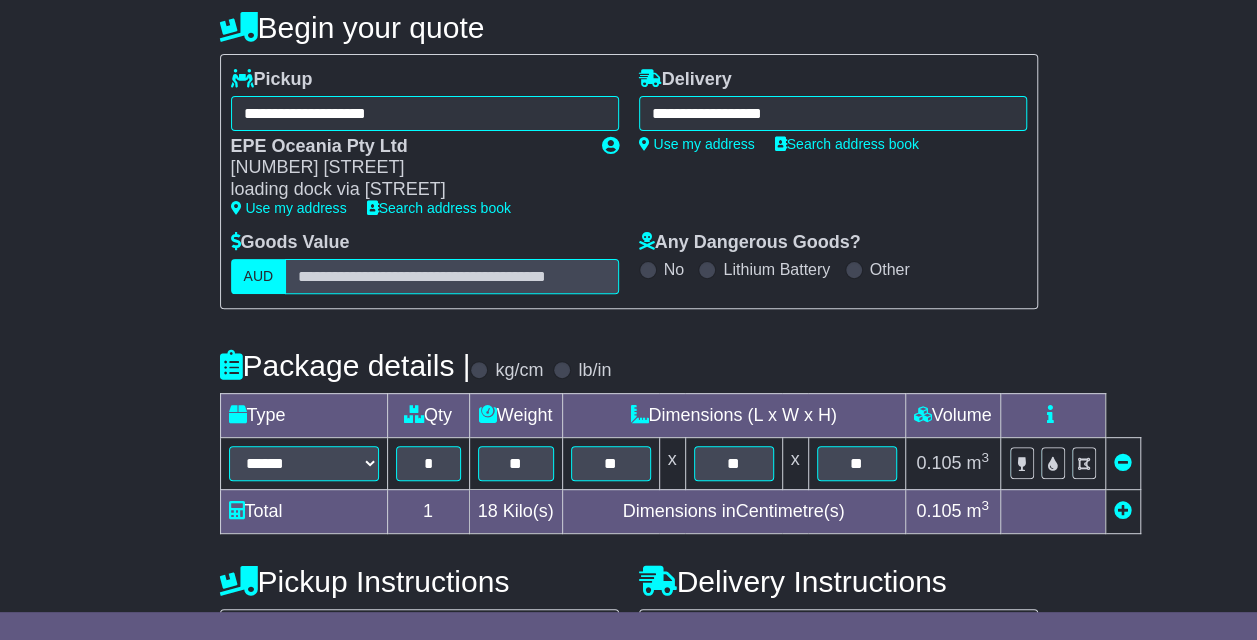 scroll, scrollTop: 509, scrollLeft: 0, axis: vertical 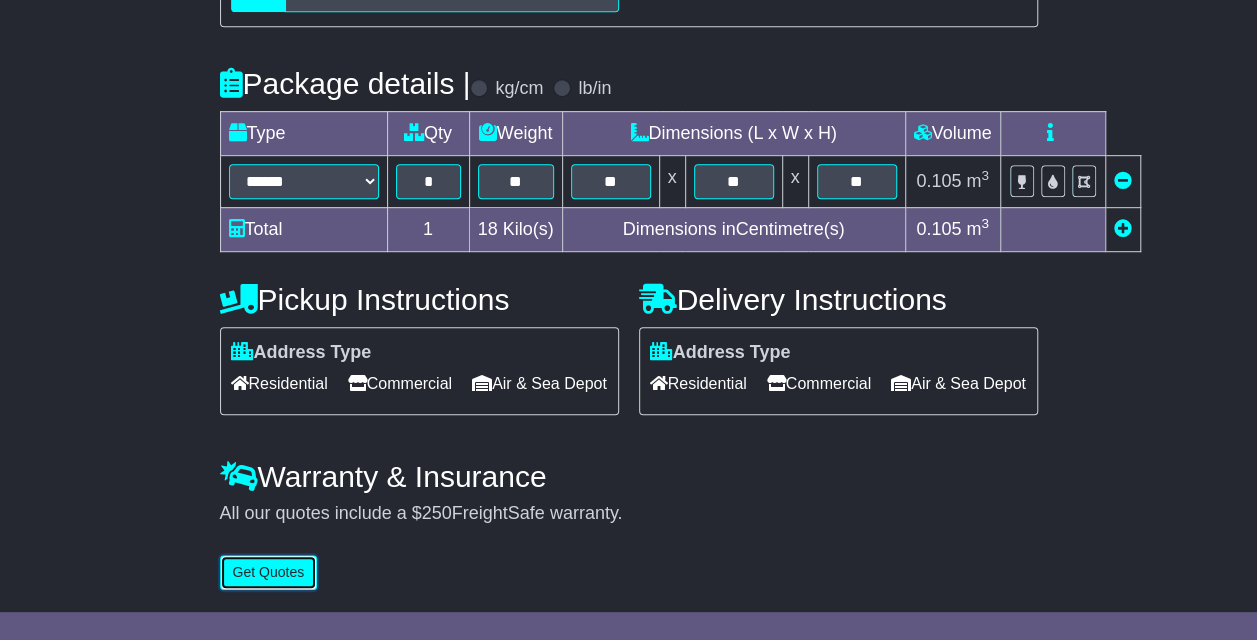 type 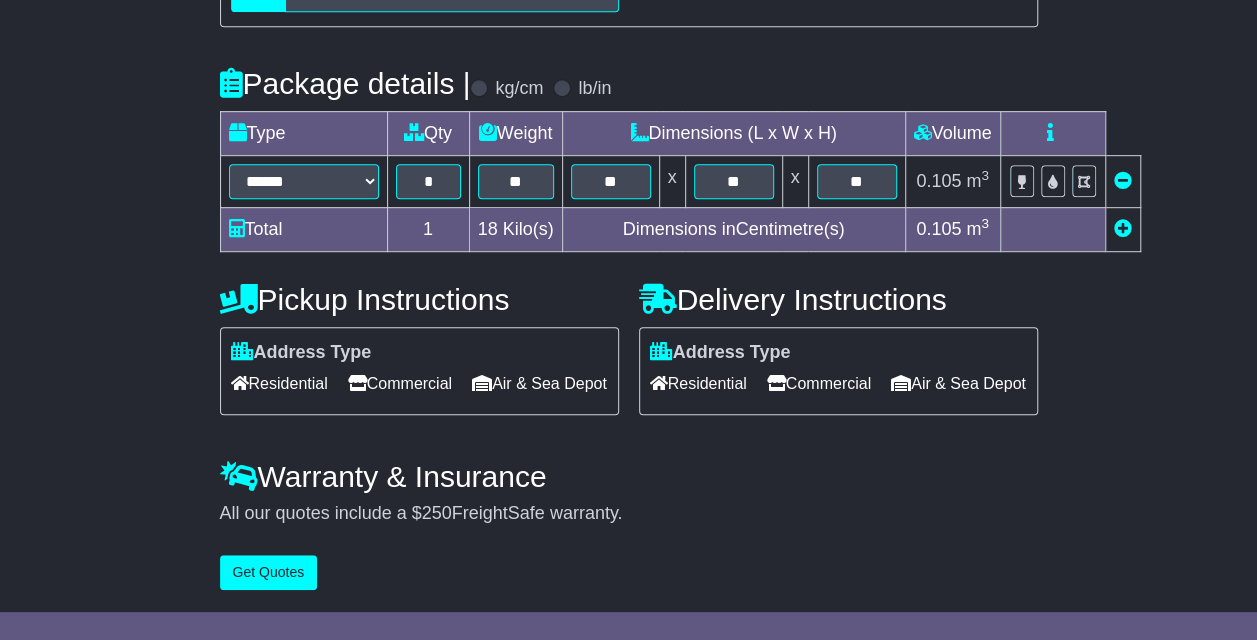 click on "Commercial" at bounding box center [819, 383] 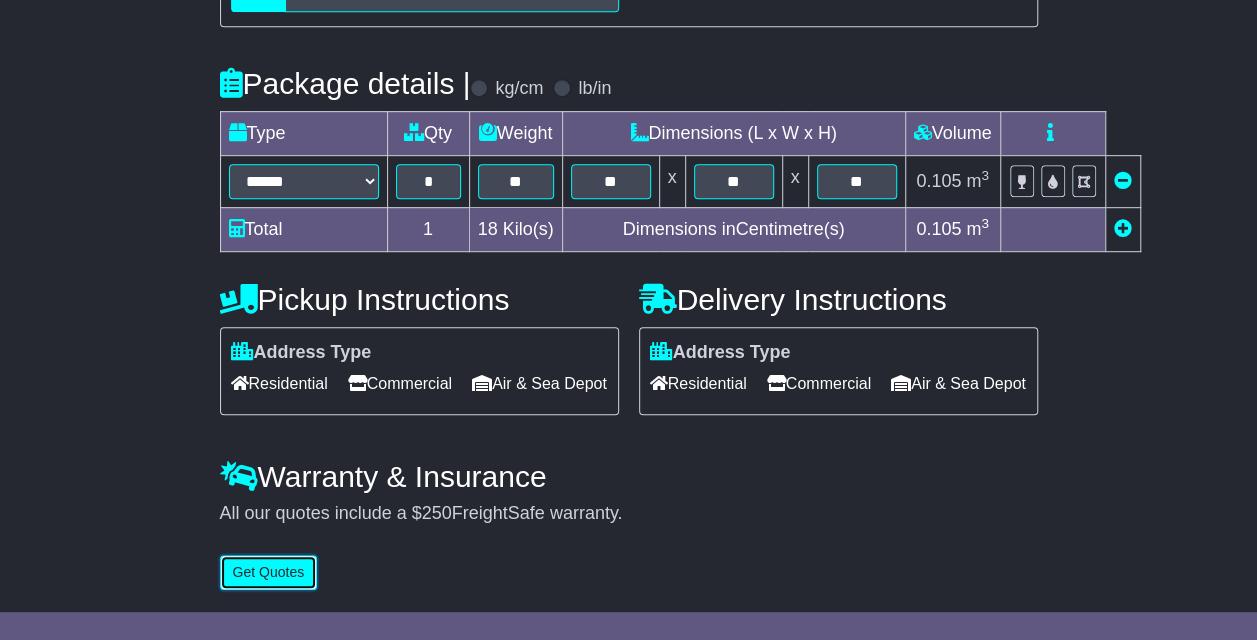 click on "Get Quotes" at bounding box center [269, 572] 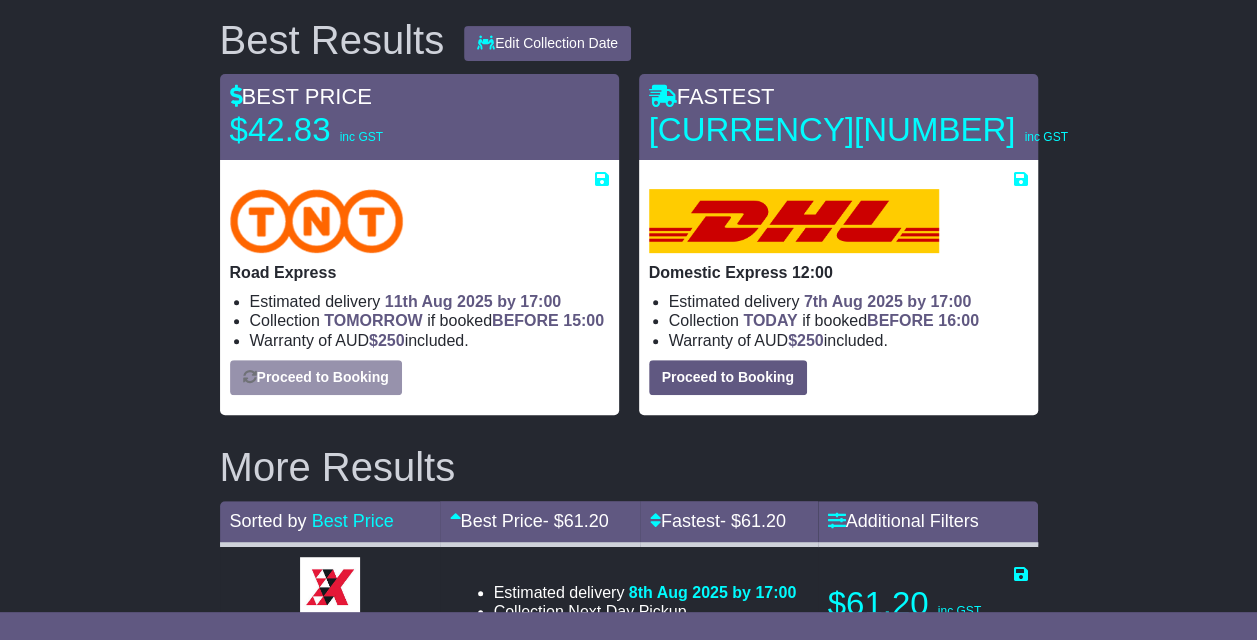 scroll, scrollTop: 258, scrollLeft: 0, axis: vertical 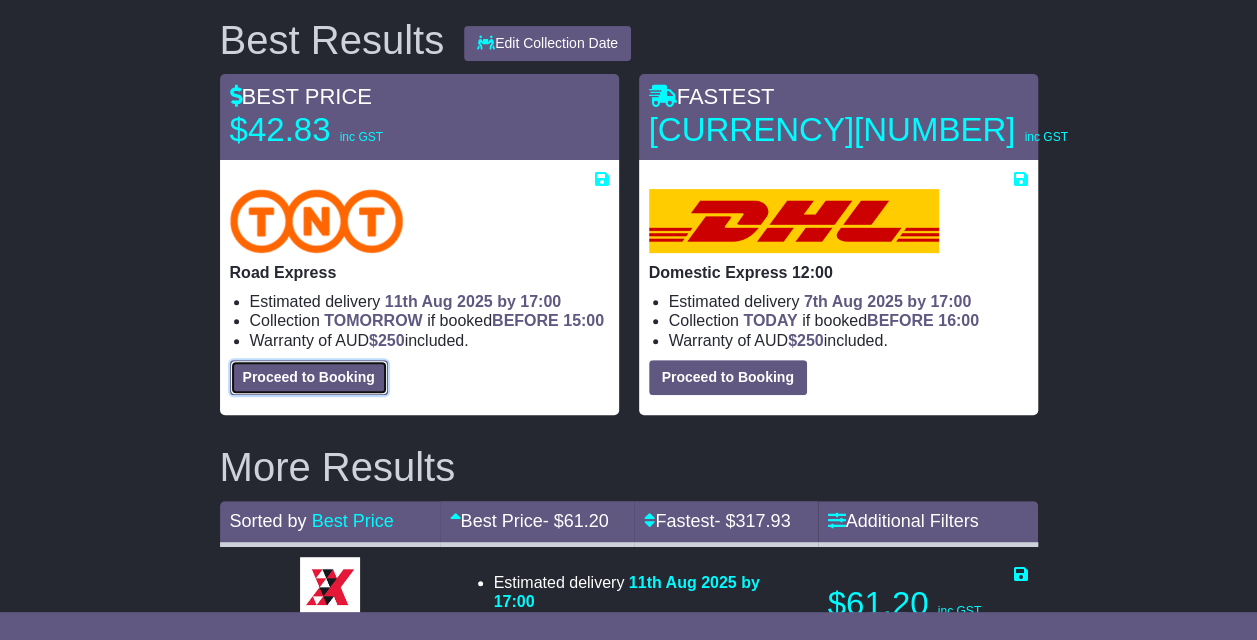 click on "Proceed to Booking" at bounding box center [309, 377] 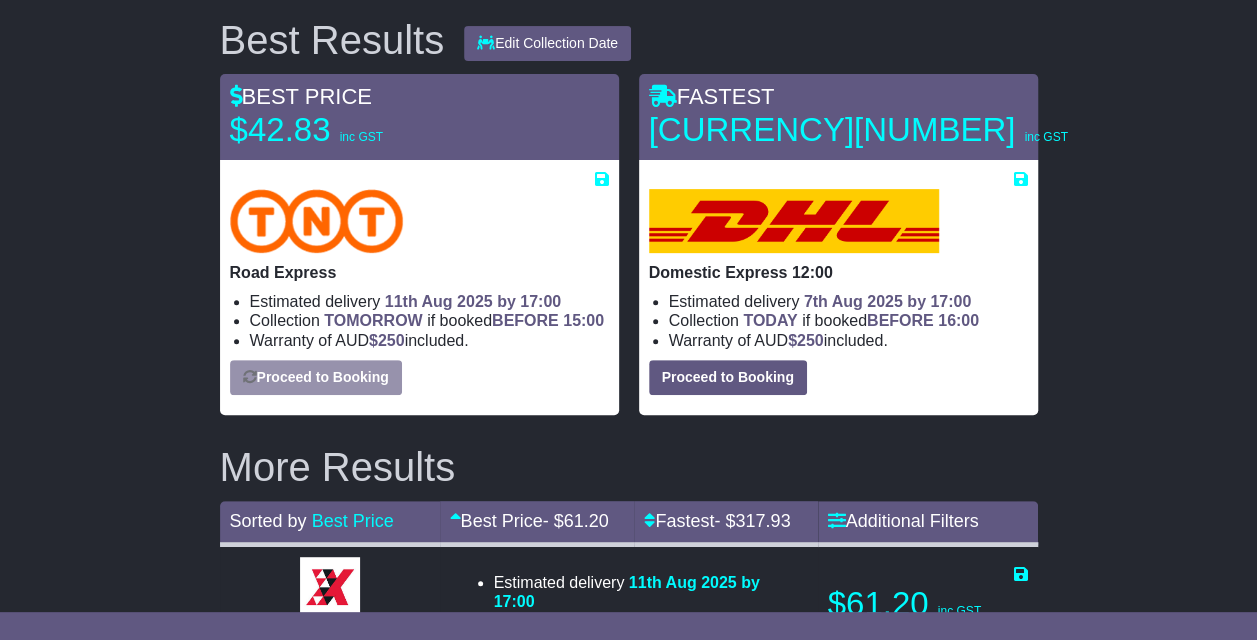 select on "****" 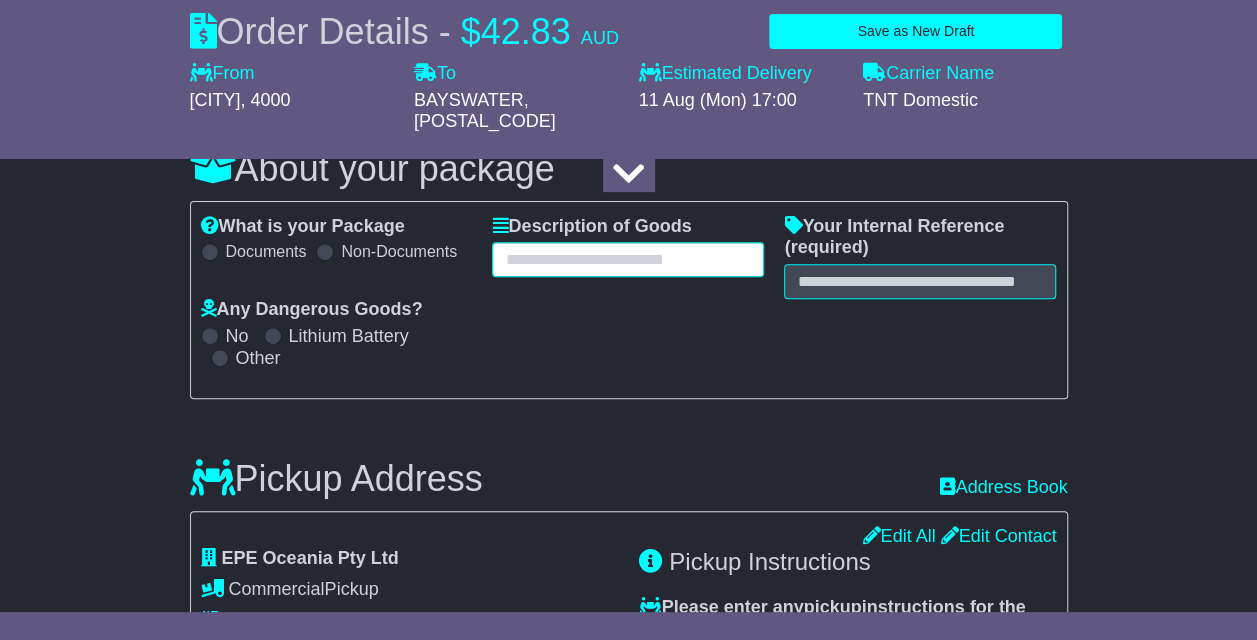 click at bounding box center [628, 259] 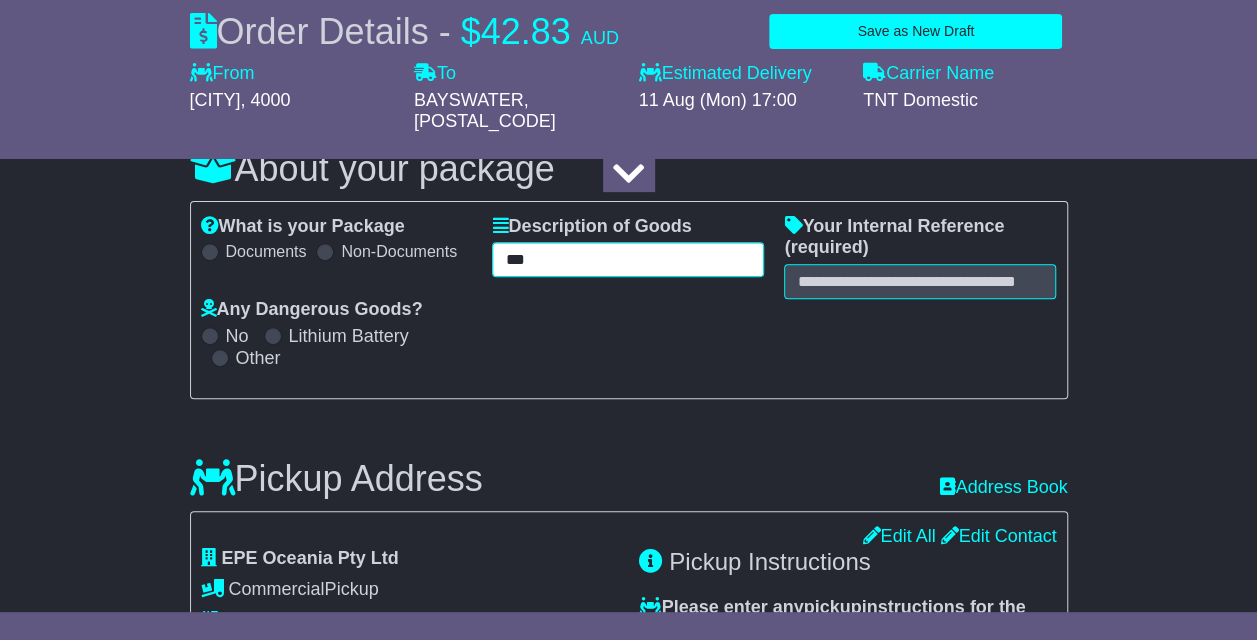 type on "***" 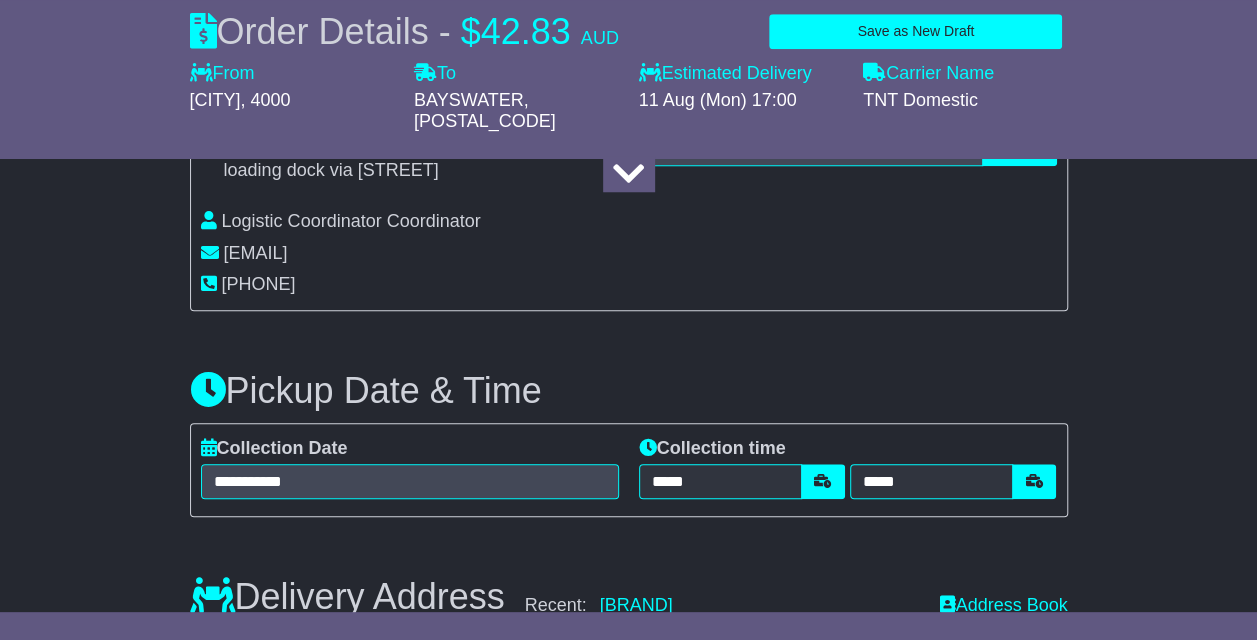 scroll, scrollTop: 858, scrollLeft: 0, axis: vertical 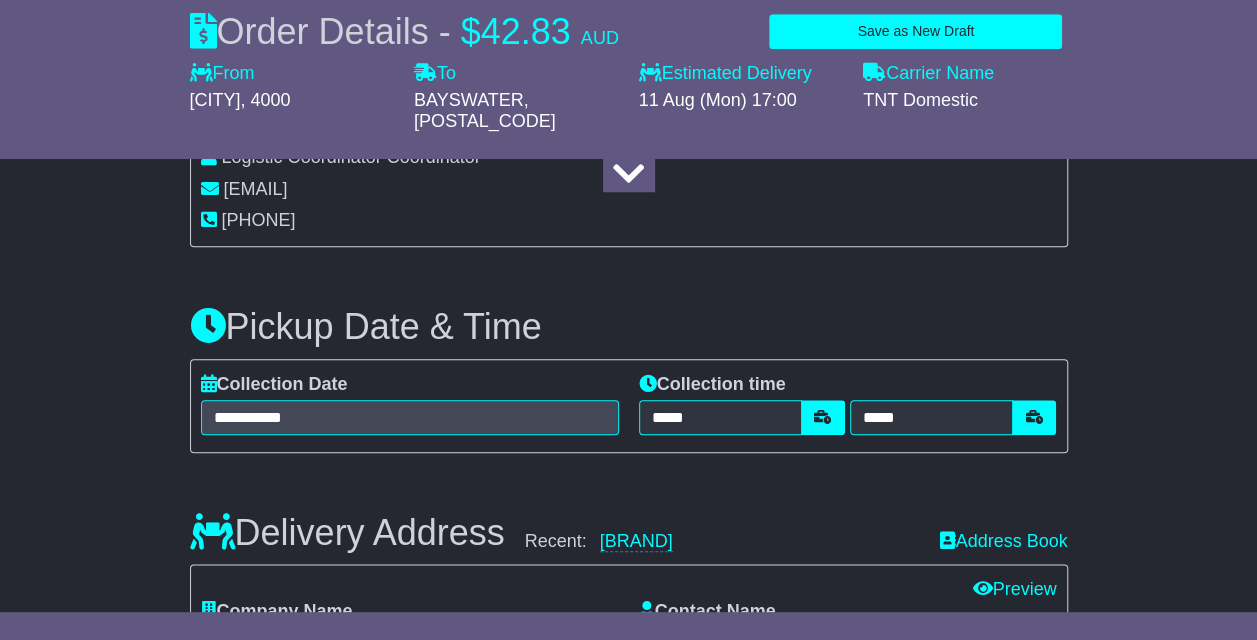 type on "**********" 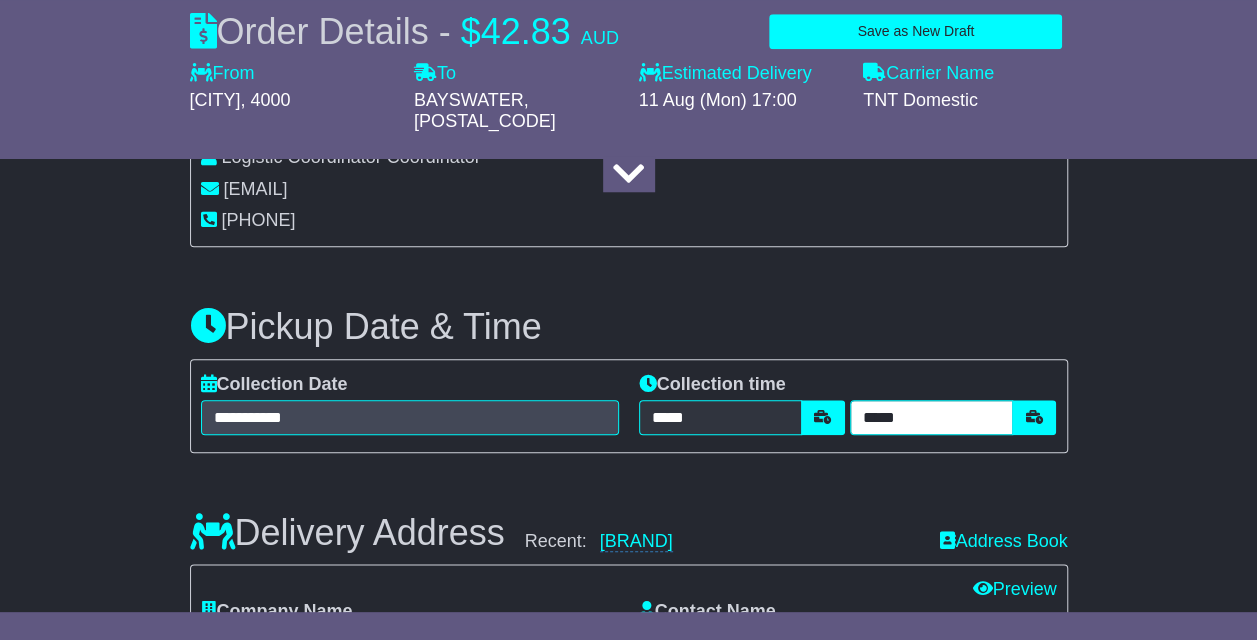 click on "*****" at bounding box center (931, 417) 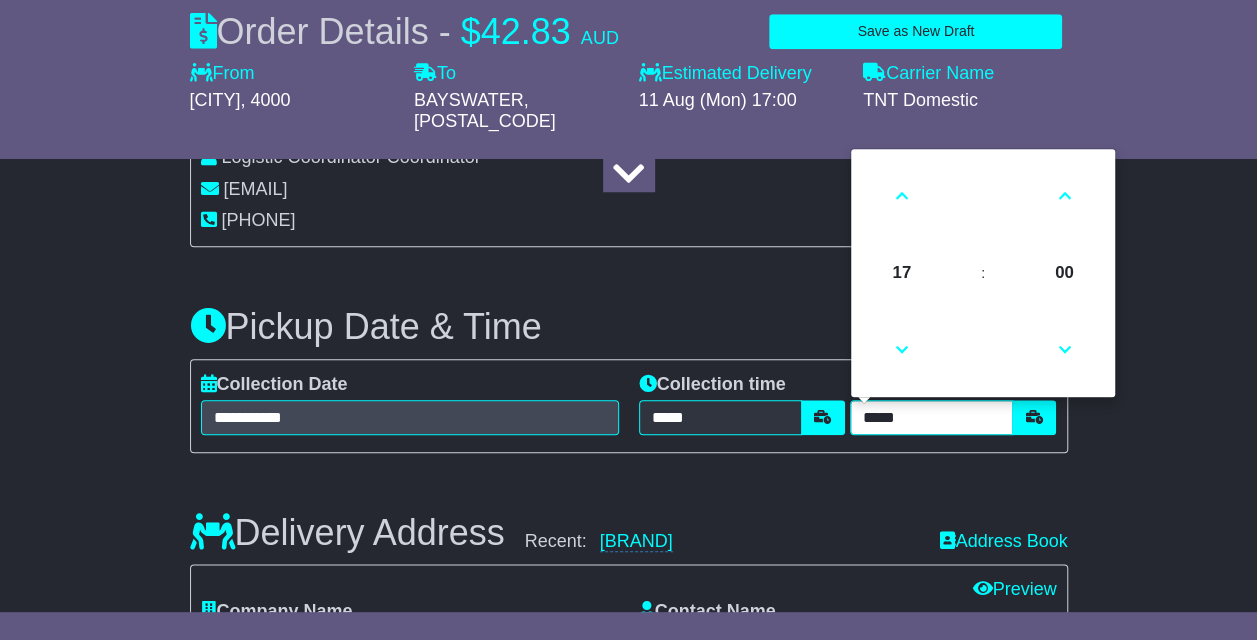 click at bounding box center (901, 350) 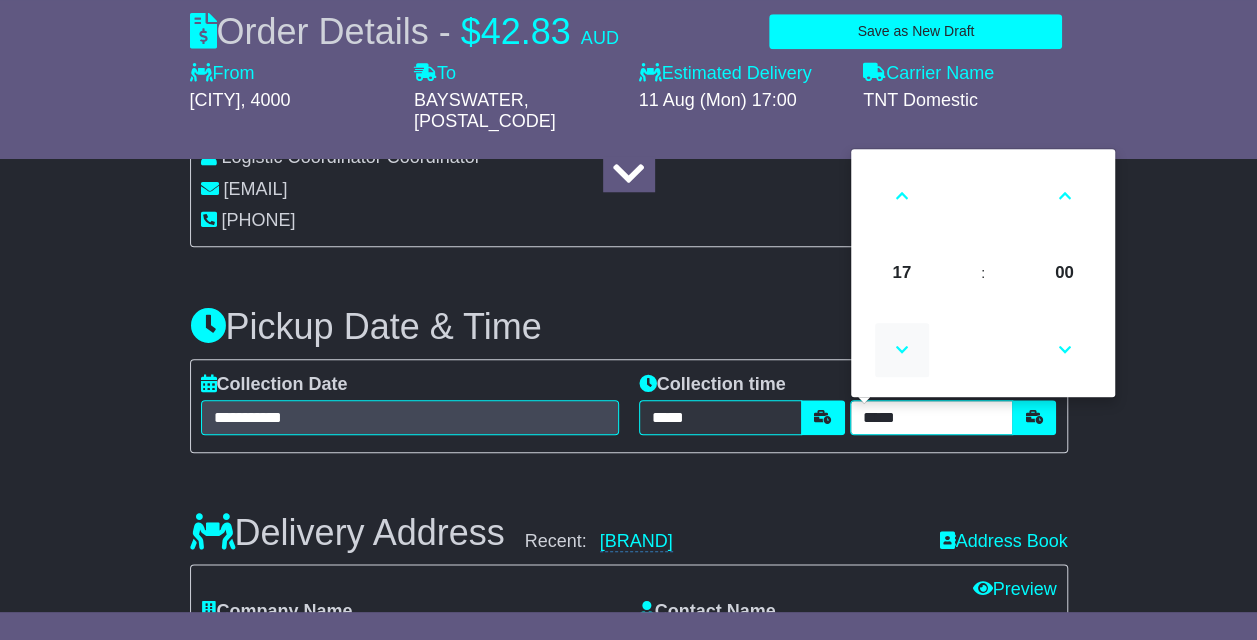 click at bounding box center [902, 350] 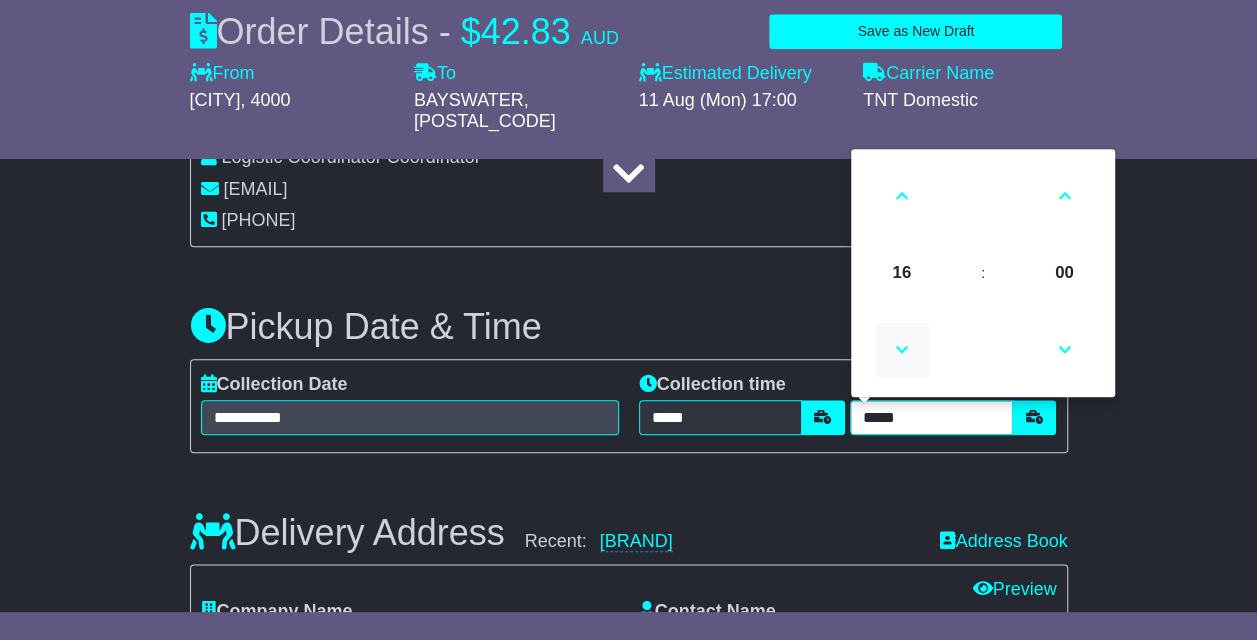 click at bounding box center (902, 350) 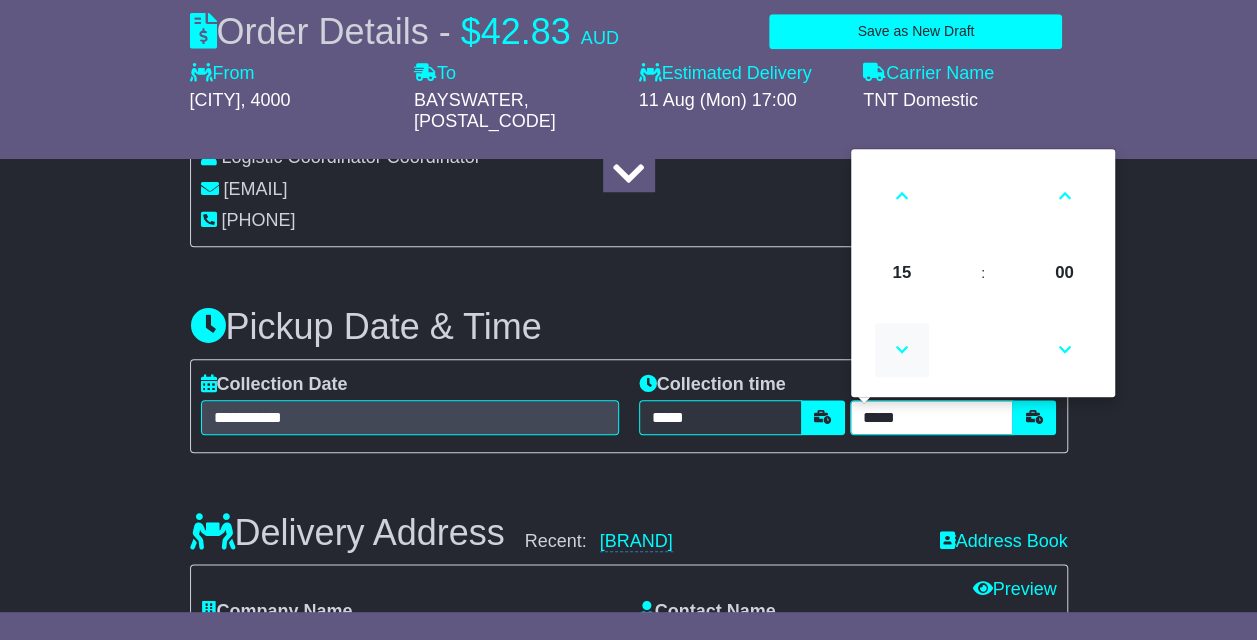 type on "*****" 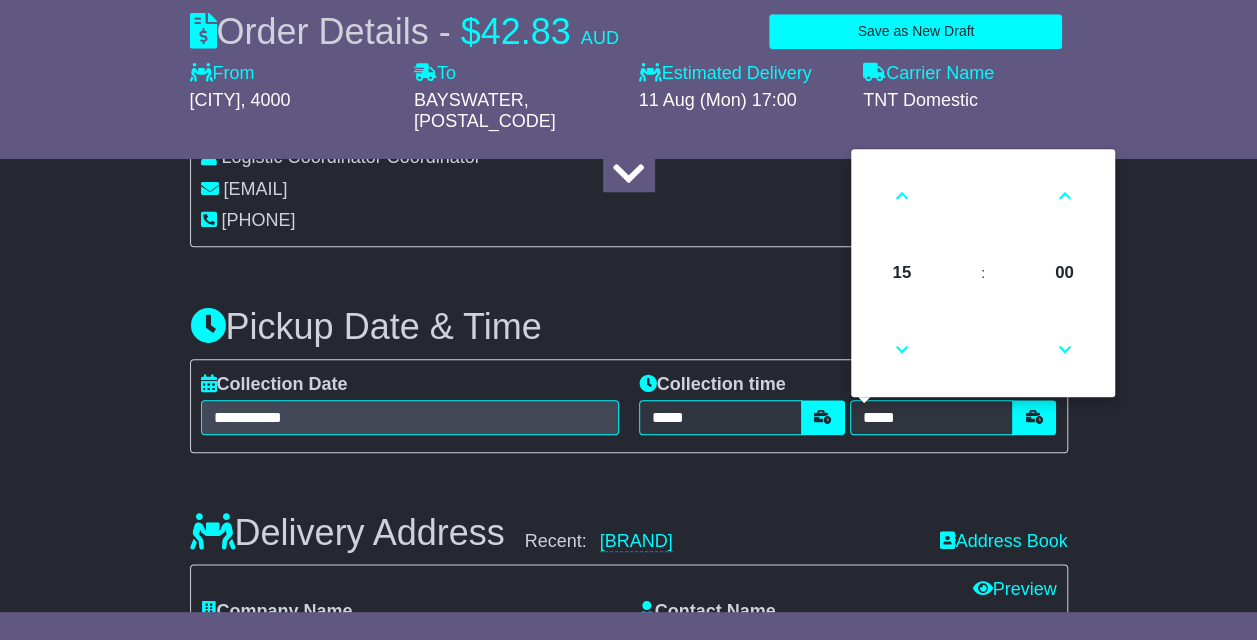 click on "**********" at bounding box center (629, 769) 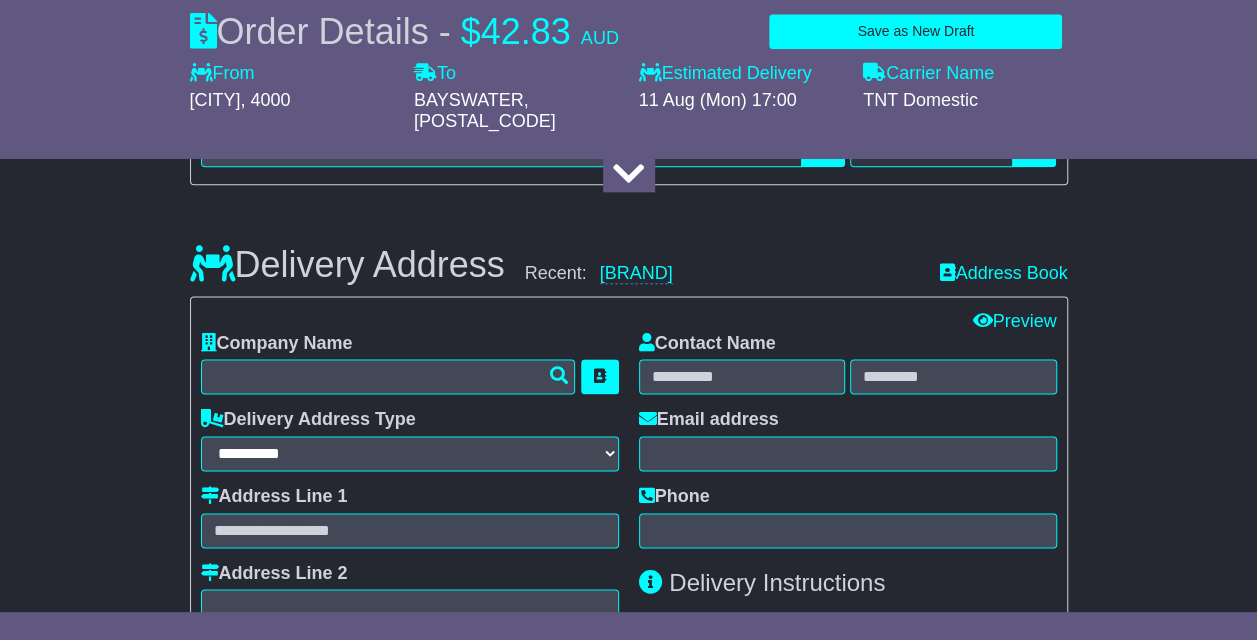 scroll, scrollTop: 1158, scrollLeft: 0, axis: vertical 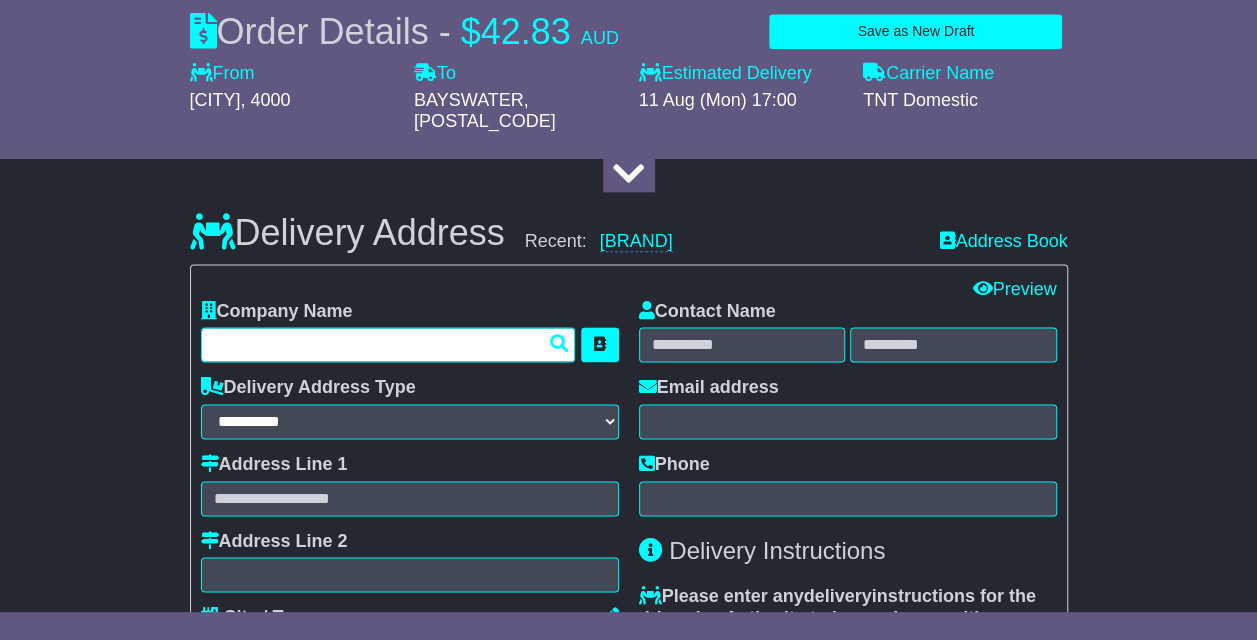 click at bounding box center [388, 344] 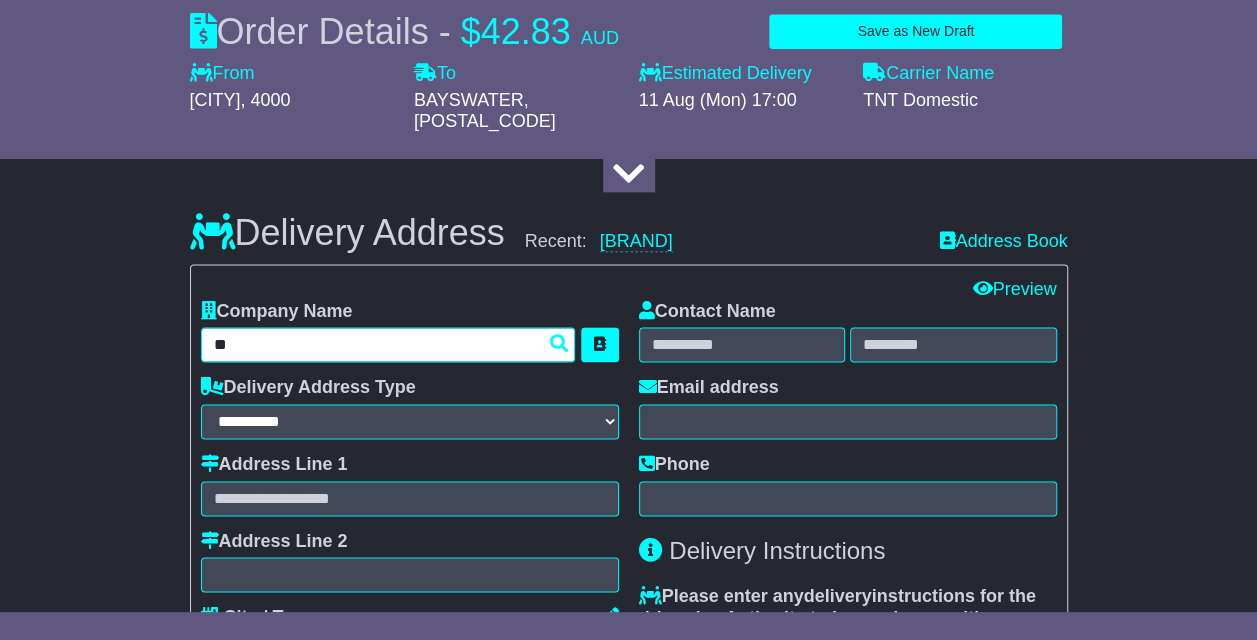 type on "***" 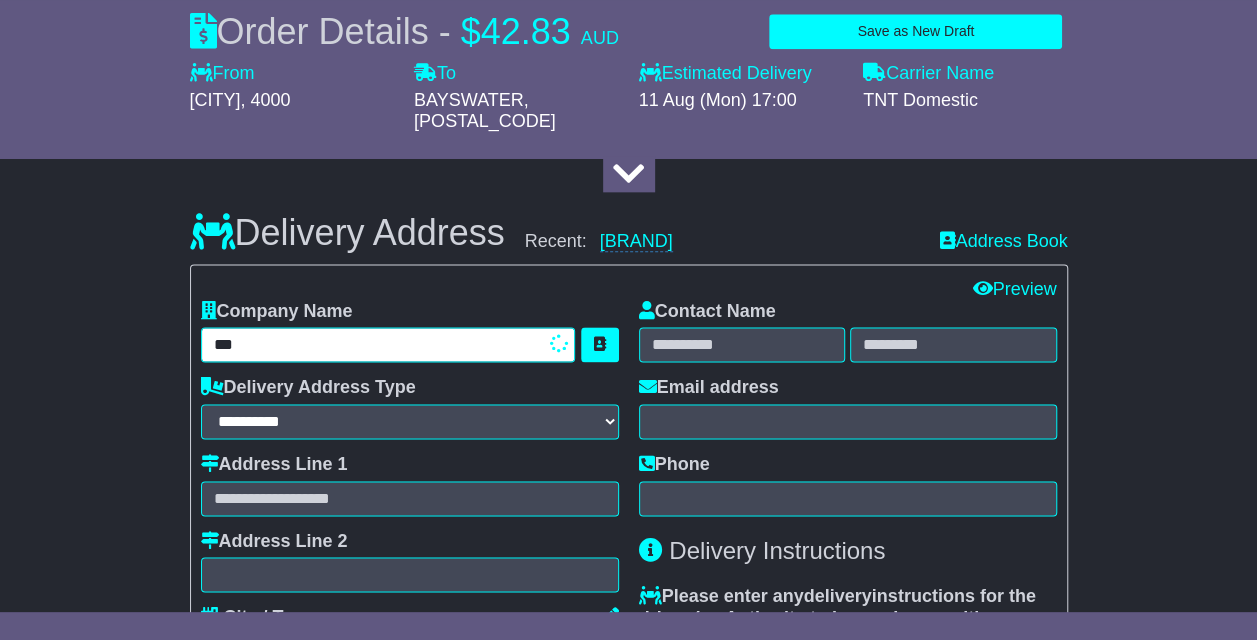 type on "*******" 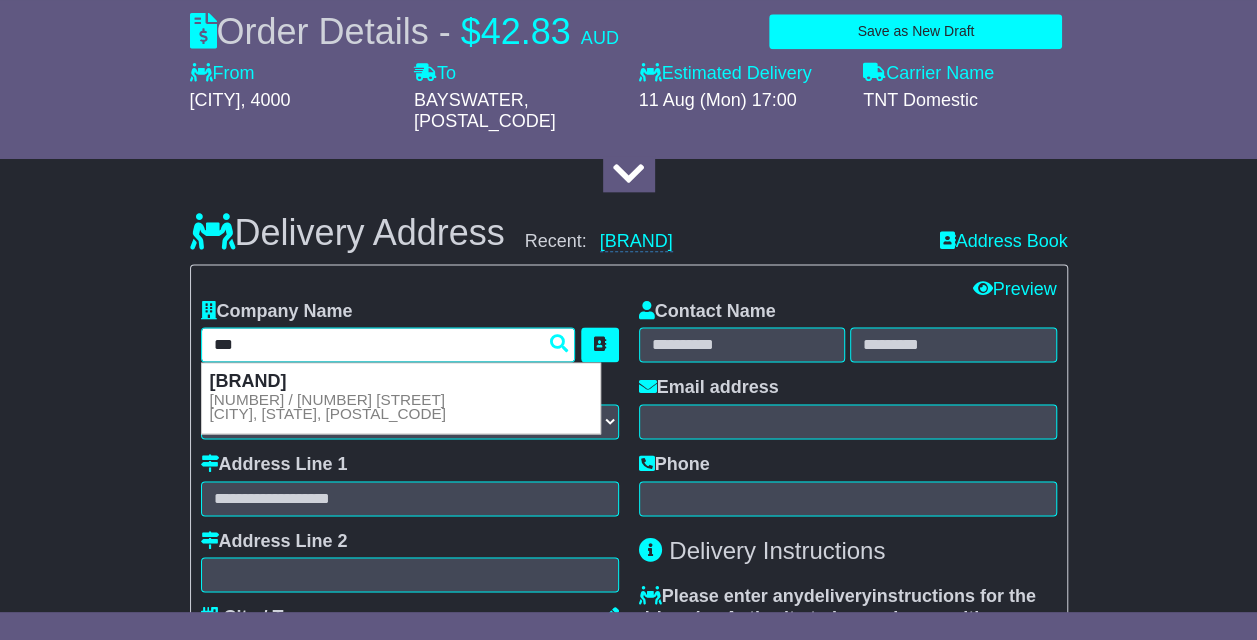 scroll, scrollTop: 1058, scrollLeft: 0, axis: vertical 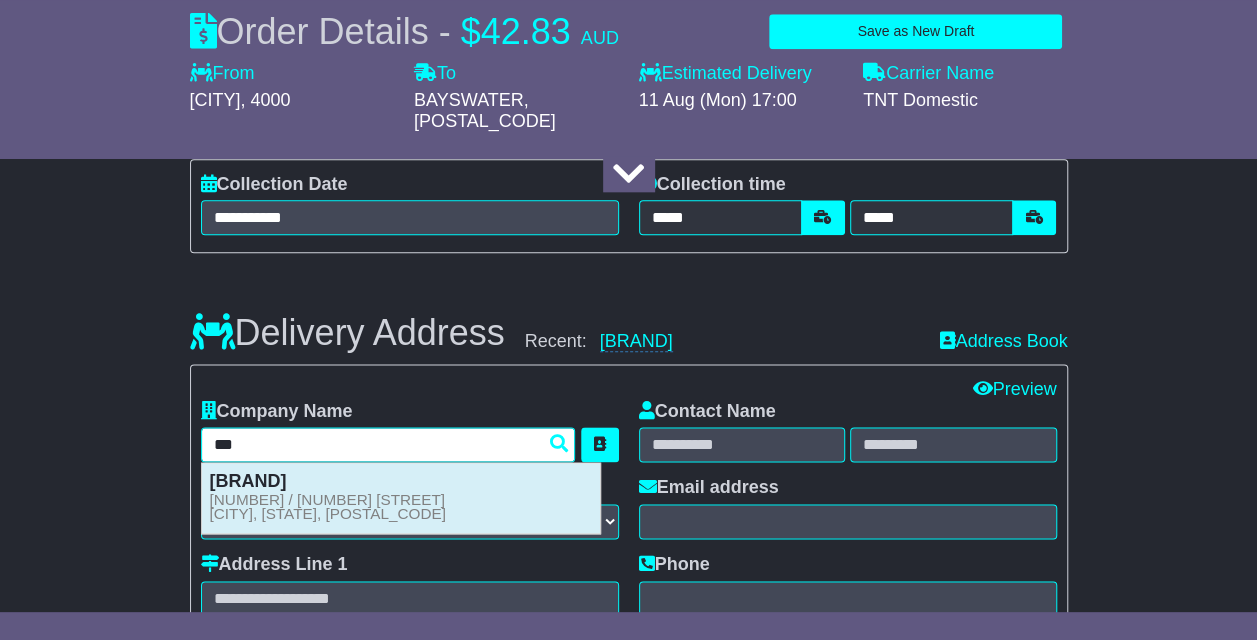 click on "[BRAND] [NUMBER] / [NUMBER] [STREET]   [CITY], [STATE], [POSTAL_CODE]" at bounding box center (401, 497) 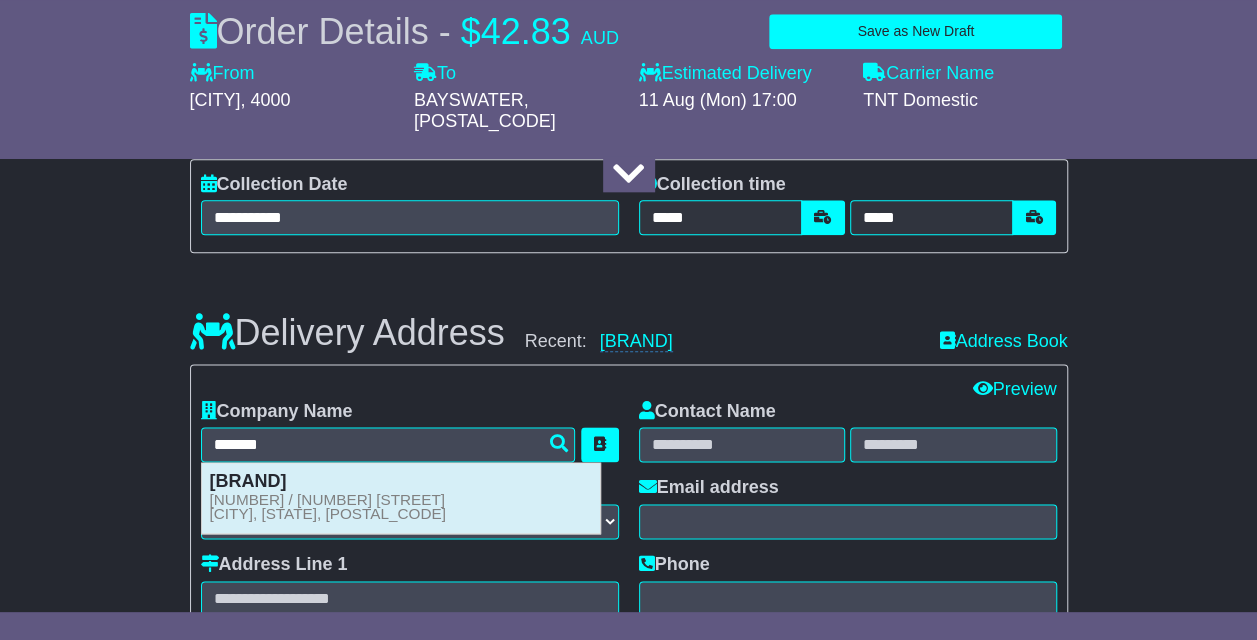 type 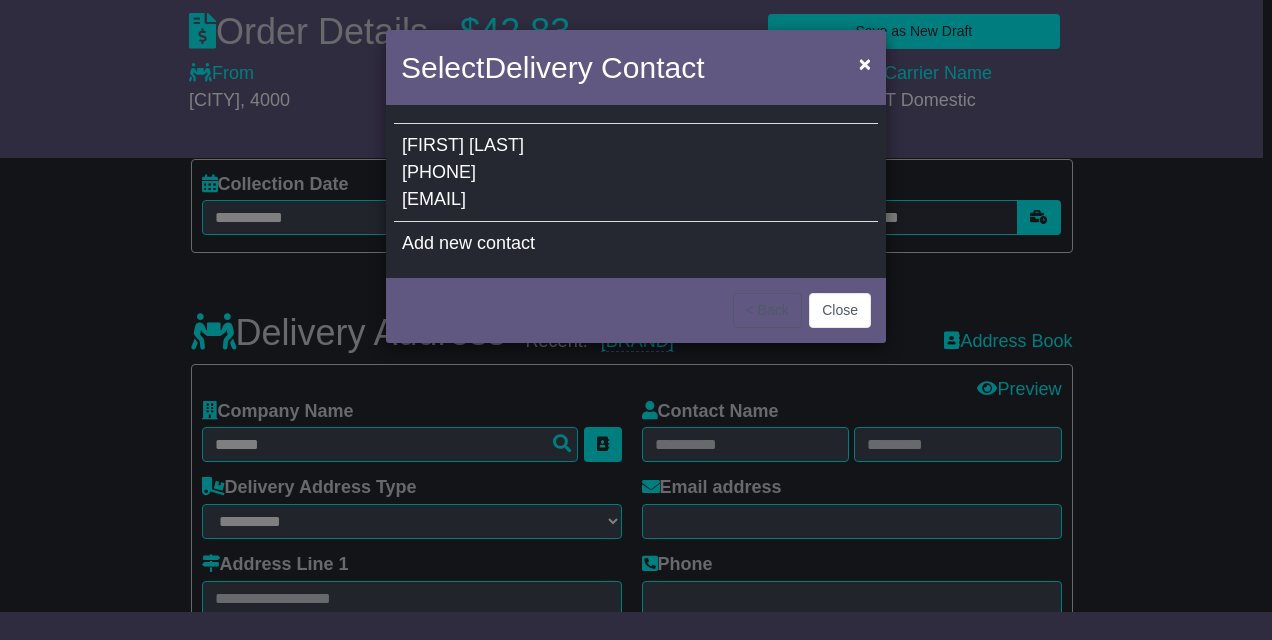 click on "[EMAIL]" at bounding box center [434, 199] 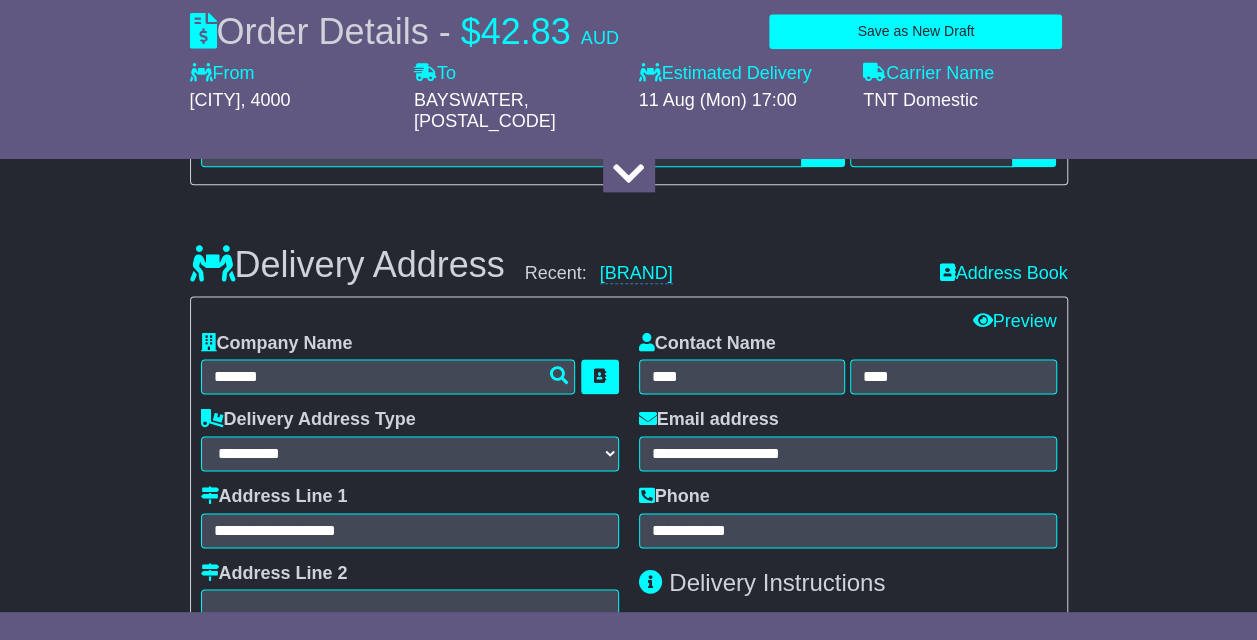 scroll, scrollTop: 1158, scrollLeft: 0, axis: vertical 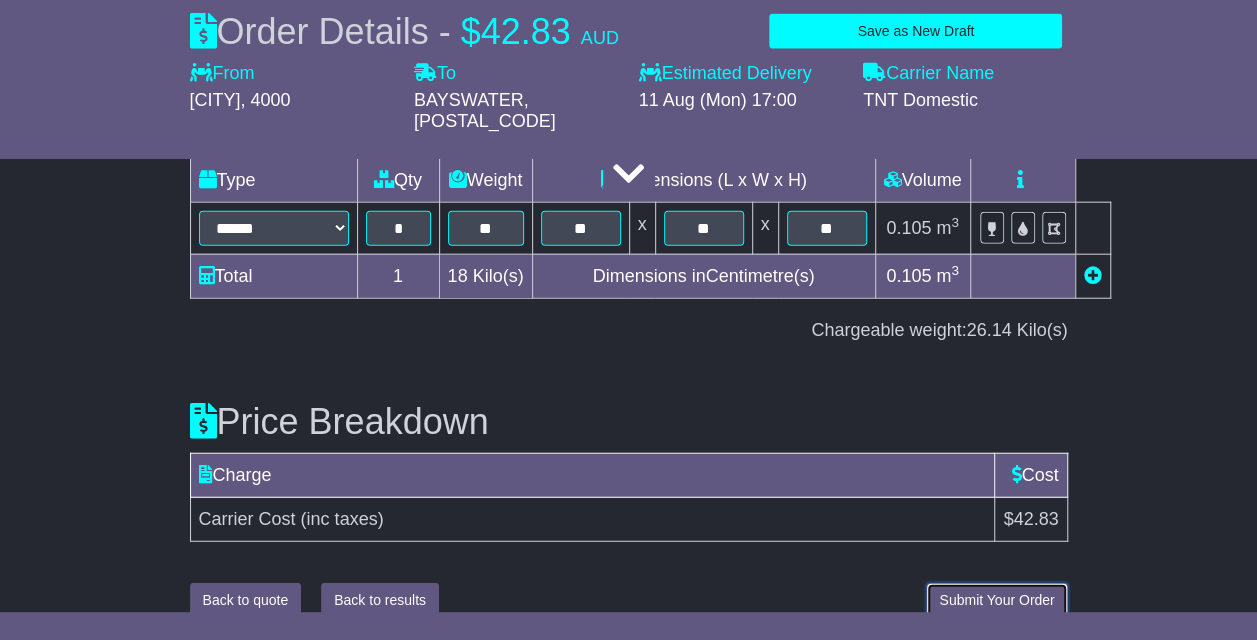 click on "Submit Your Order" at bounding box center (996, 600) 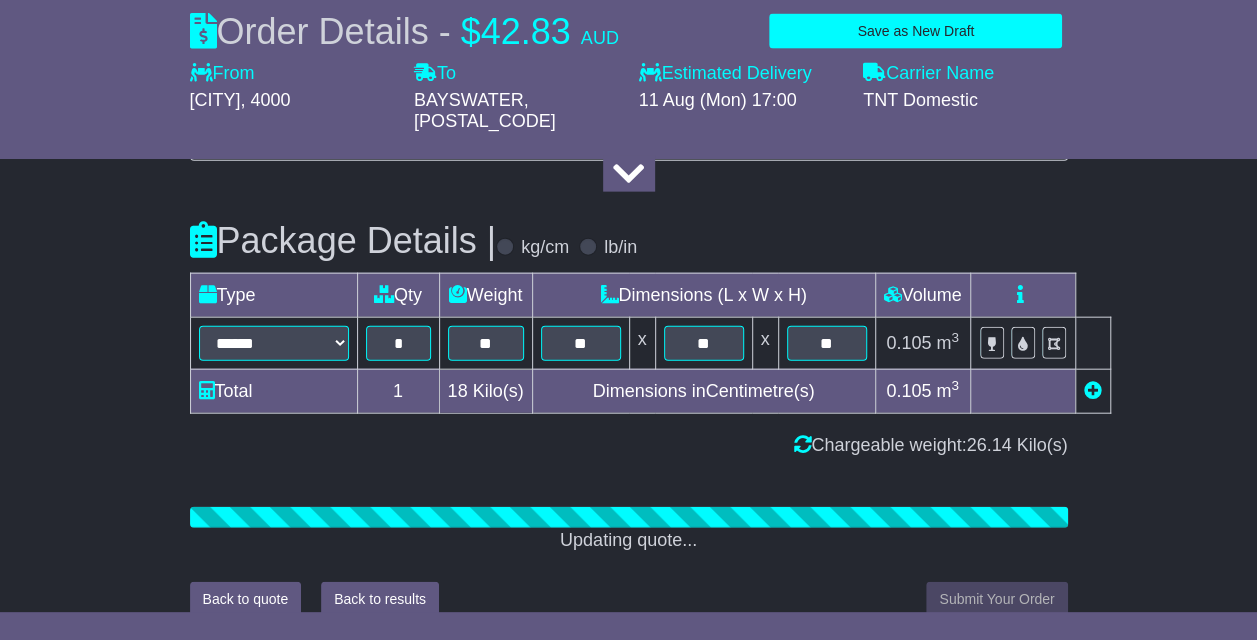 scroll, scrollTop: 2314, scrollLeft: 0, axis: vertical 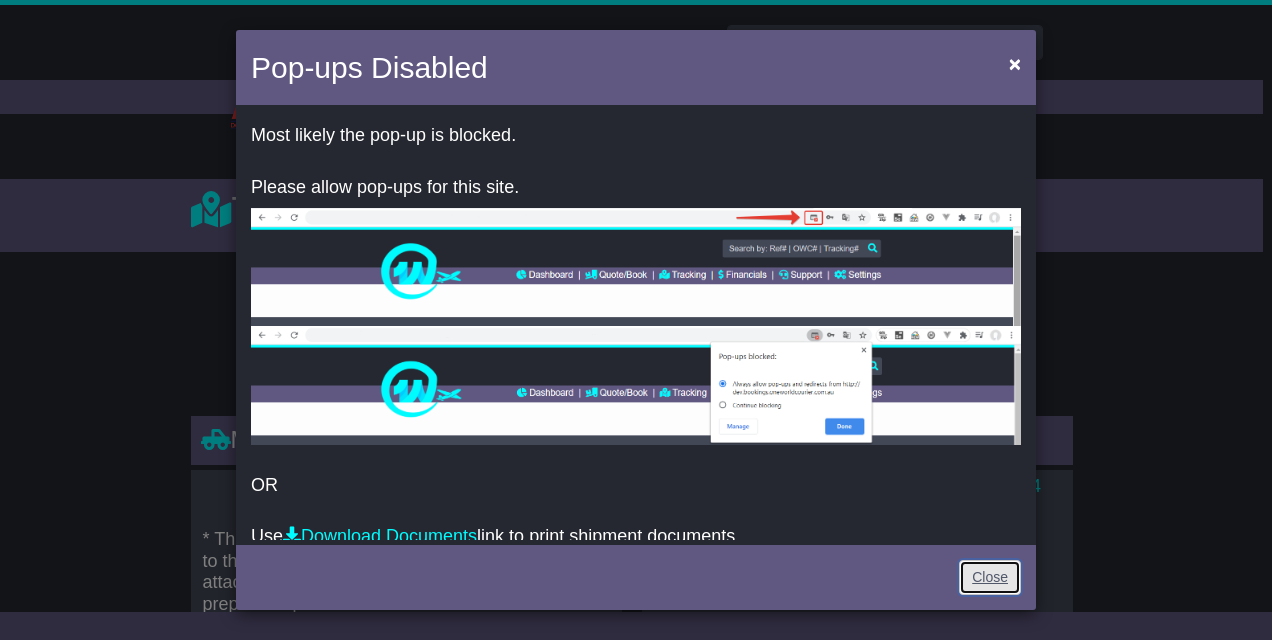 click on "Close" at bounding box center [990, 577] 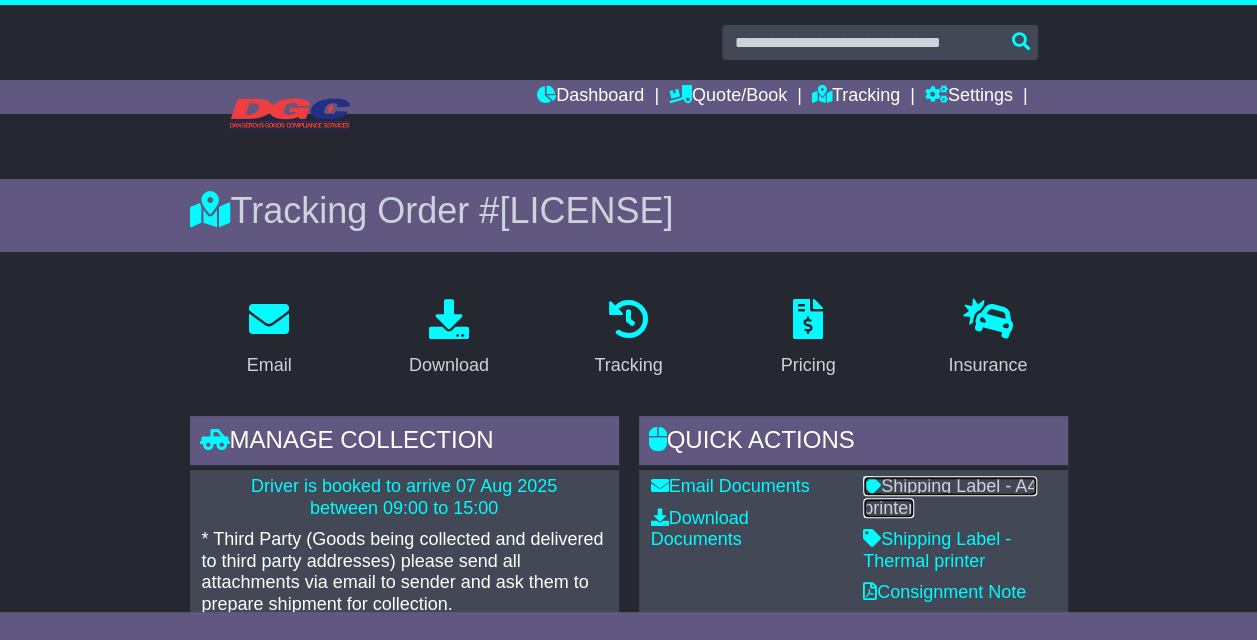 click on "Shipping Label - A4 printer" at bounding box center (950, 497) 